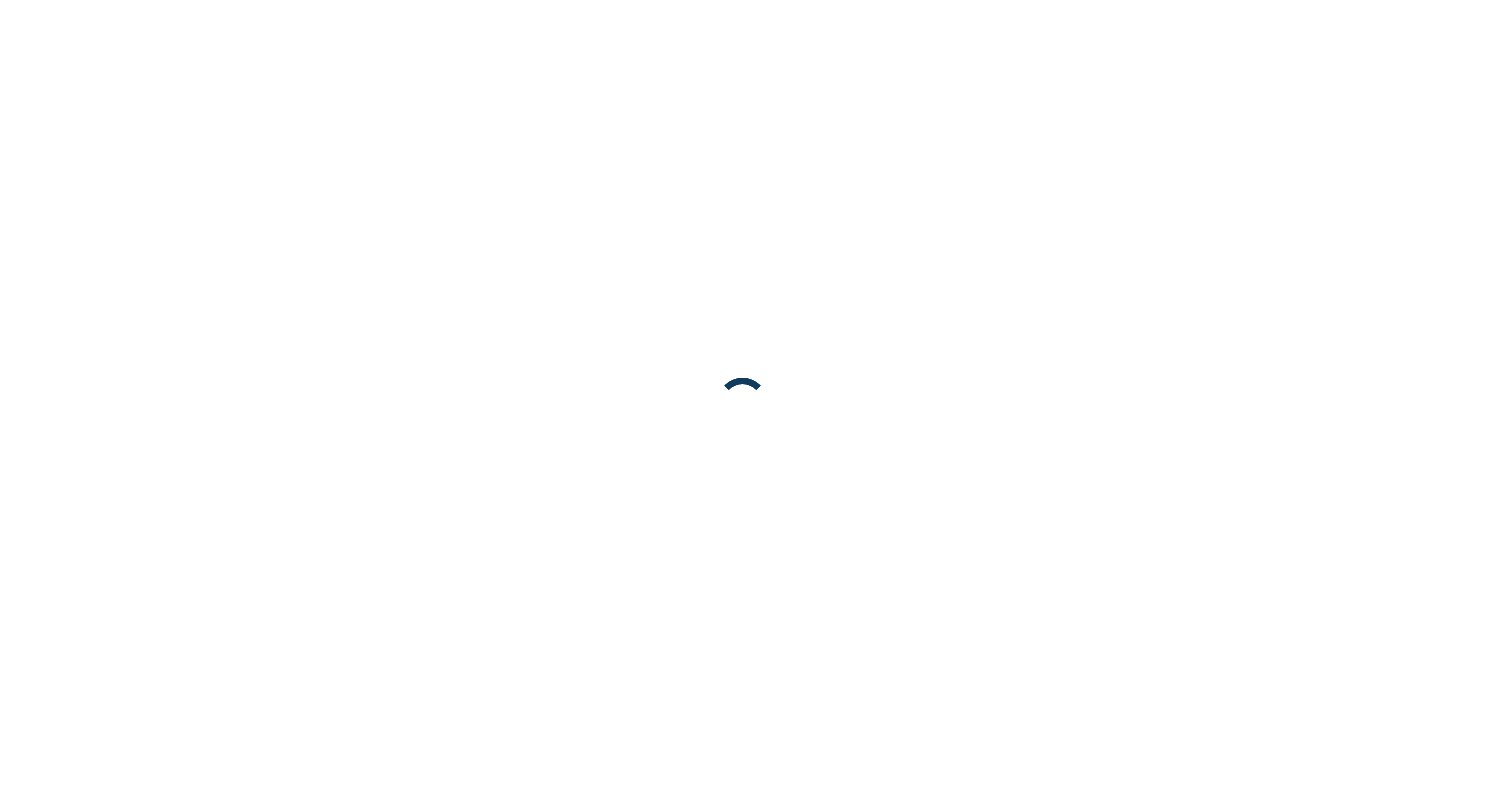 scroll, scrollTop: 0, scrollLeft: 0, axis: both 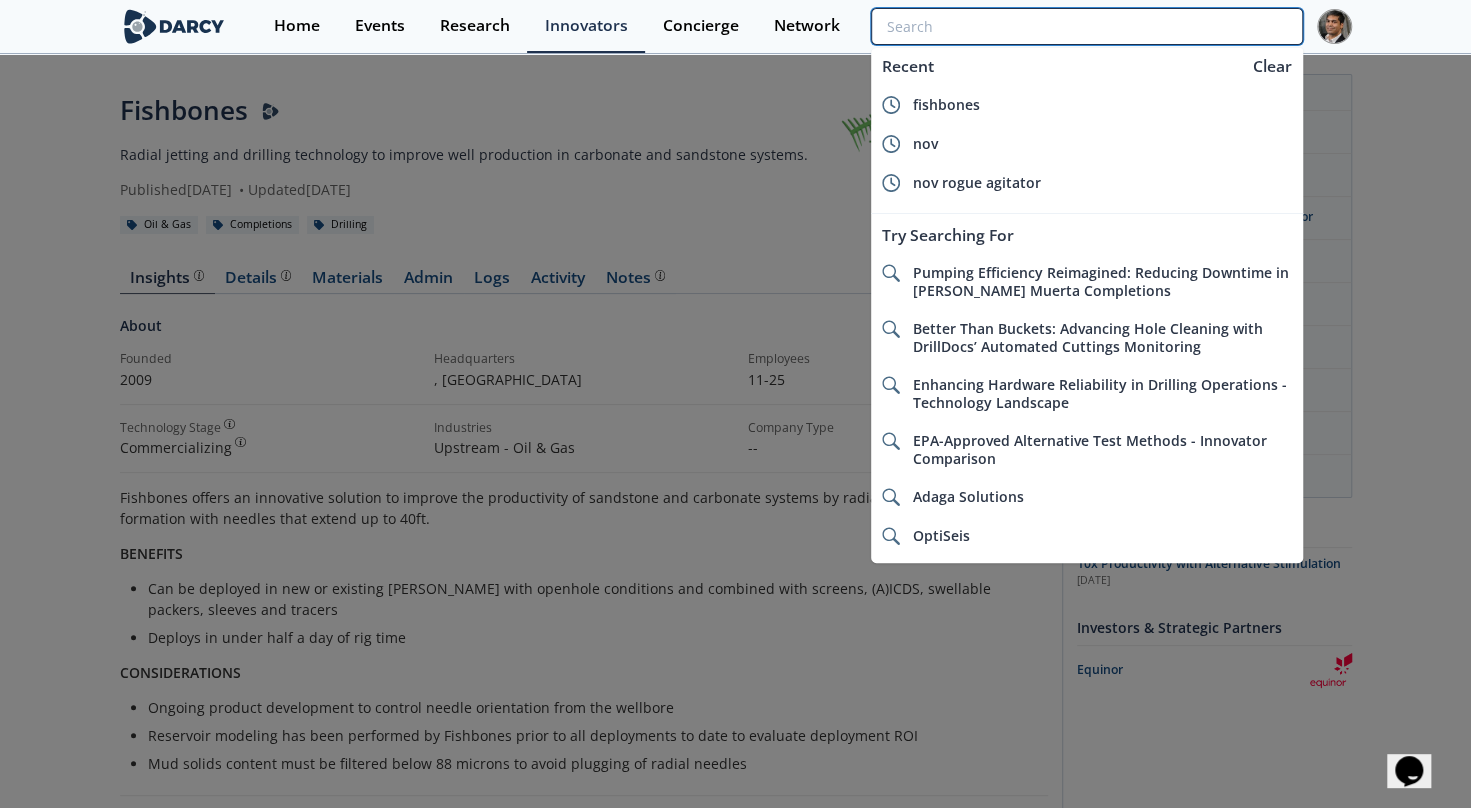 click at bounding box center (1086, 26) 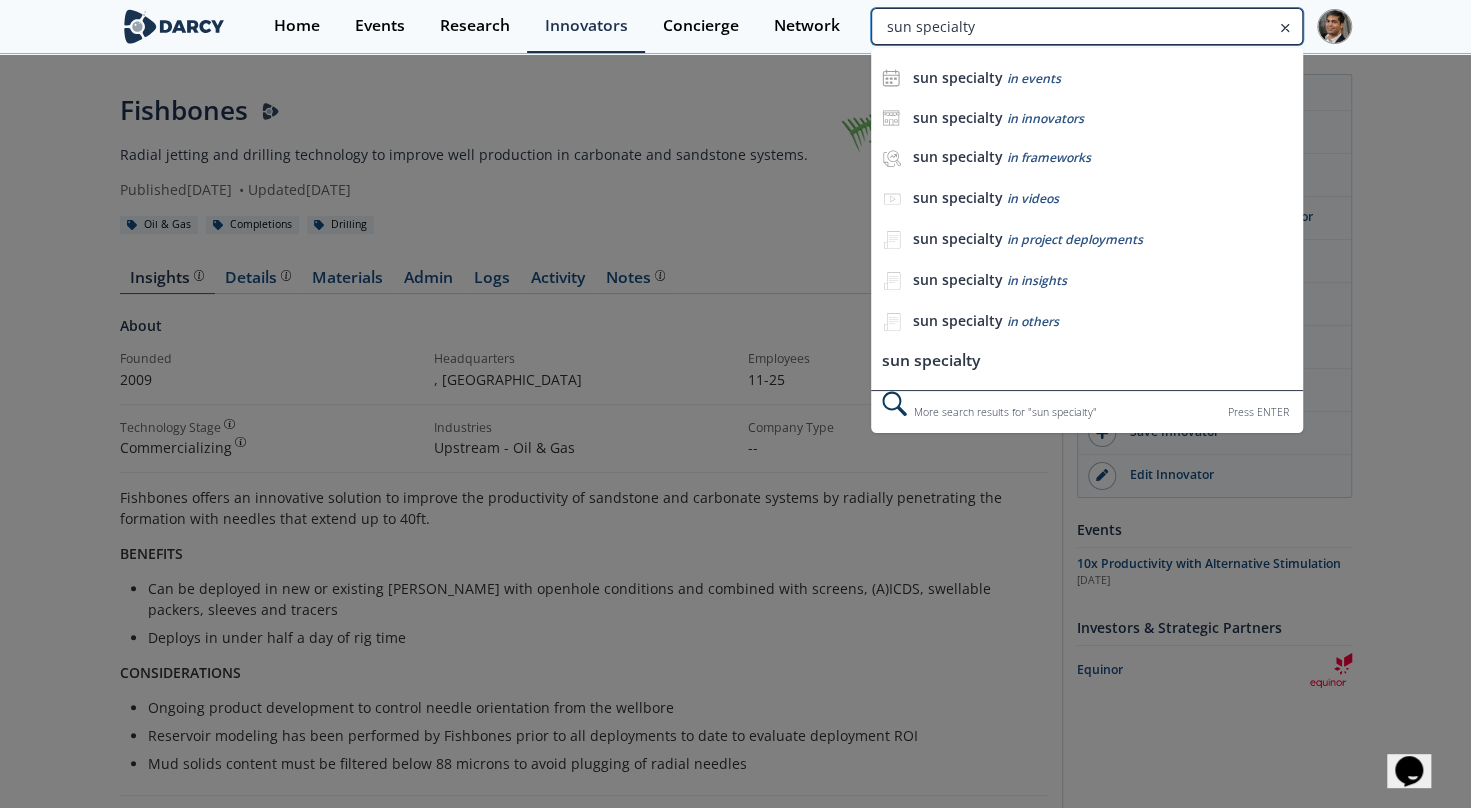 type on "sun specialty" 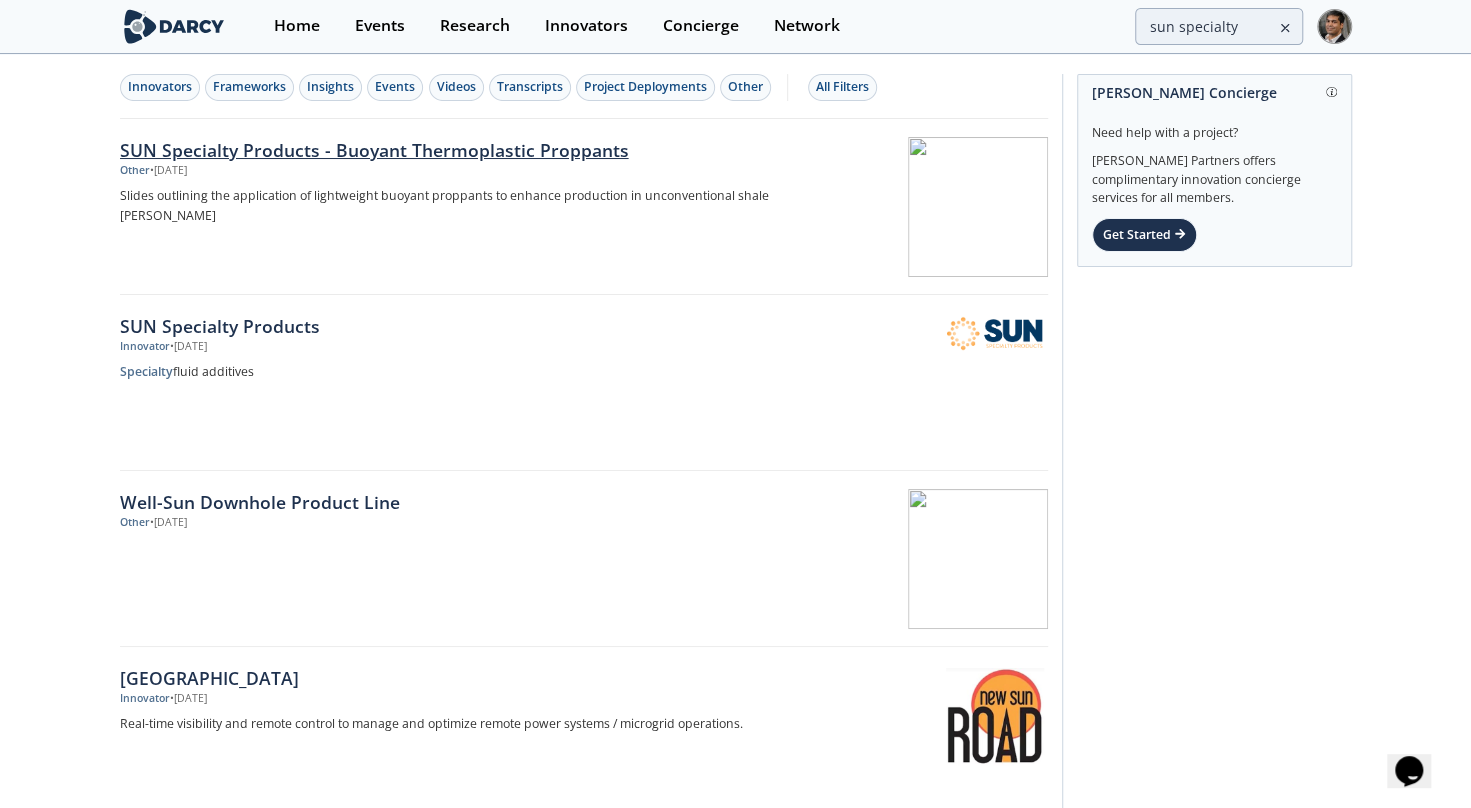 click on "SUN Specialty Products - Buoyant Thermoplastic Proppants" at bounding box center (451, 150) 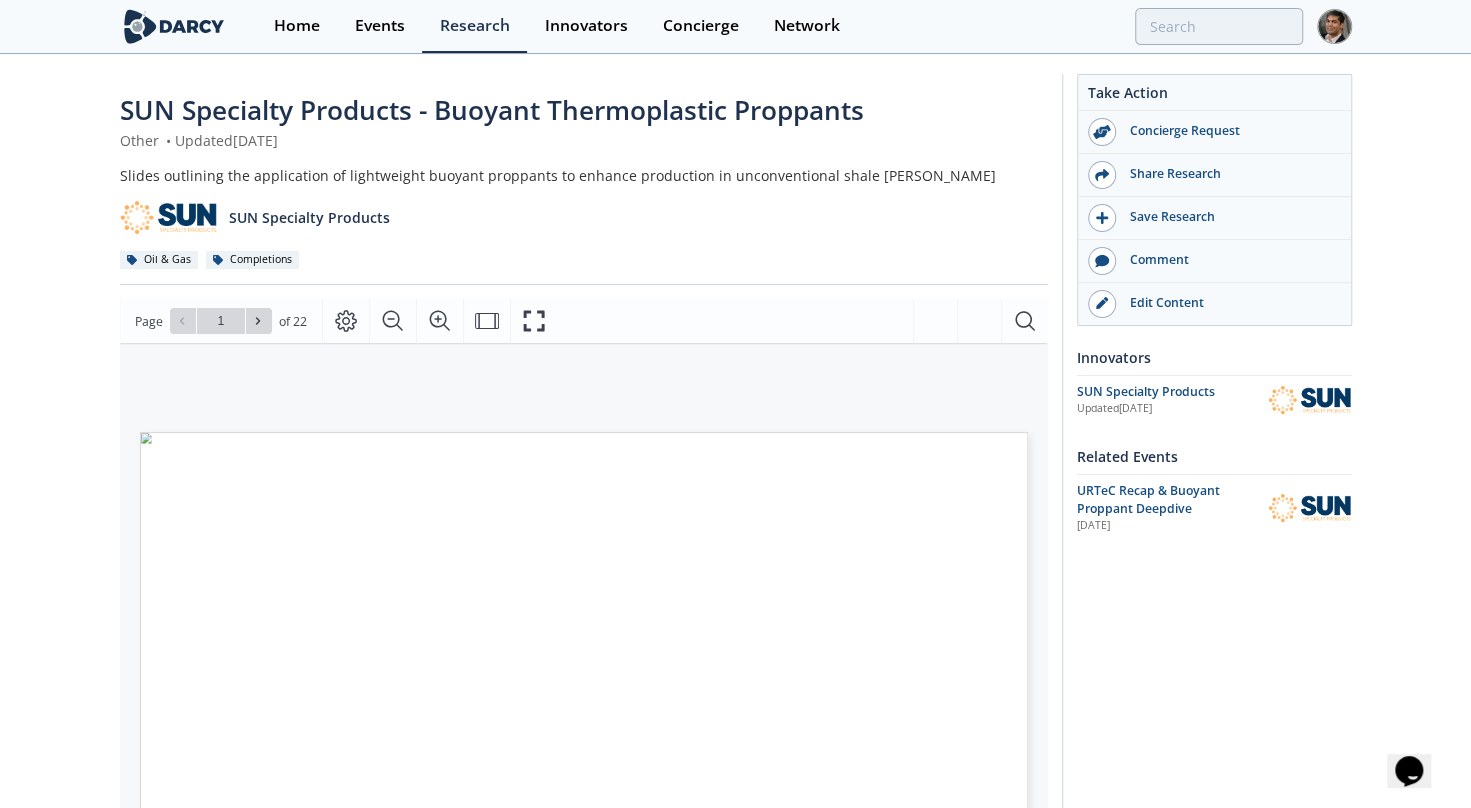 click on "SUN Specialty Products - Buoyant Thermoplastic Proppants
Other
•
Updated  July 2, 2025
Slides outlining the application of lightweight buoyant proppants to enhance production in unconventional shale wells
SUN Specialty Products
Oil & Gas
Completions
Comments" 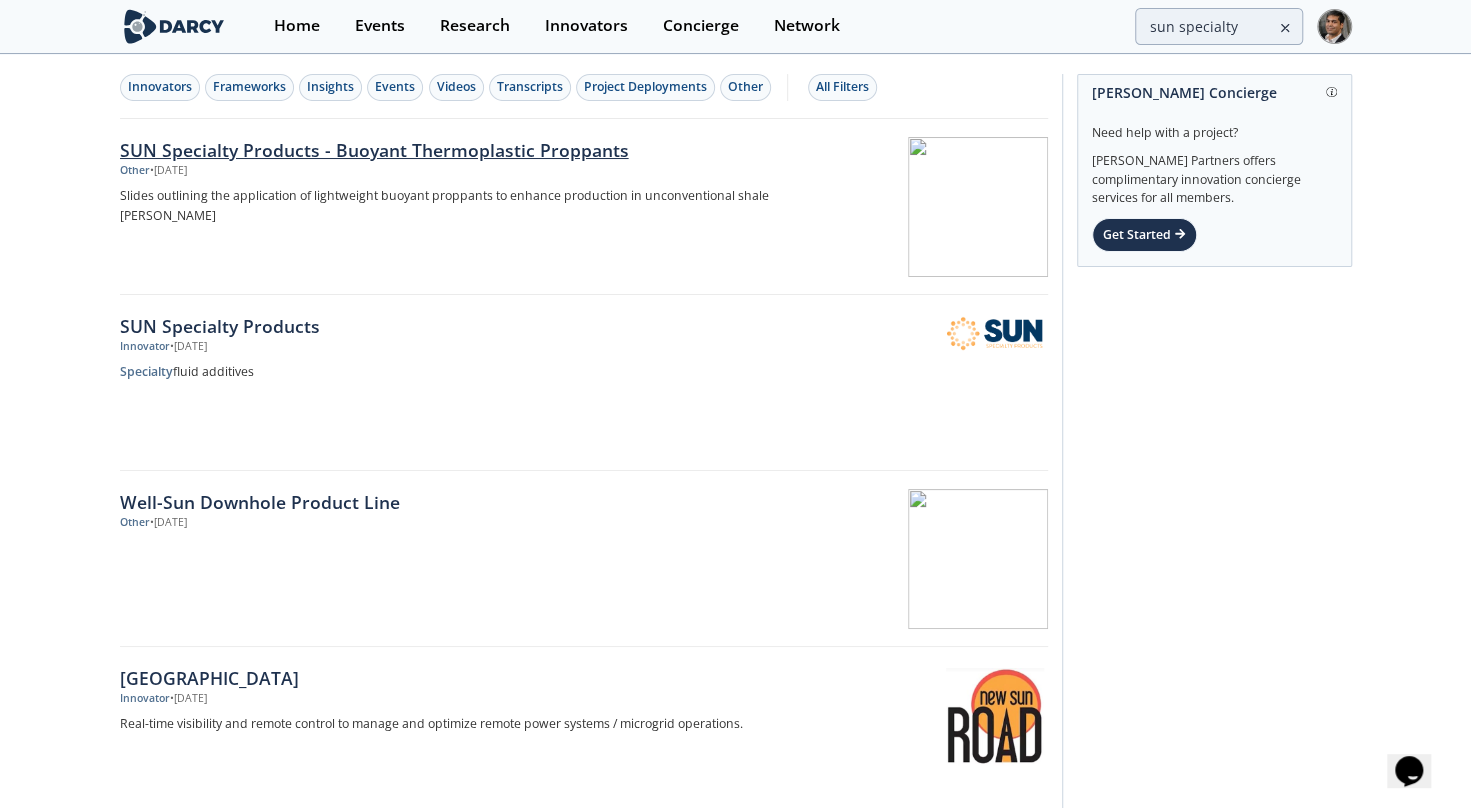 click on "SUN Specialty Products - Buoyant Thermoplastic Proppants" at bounding box center (451, 150) 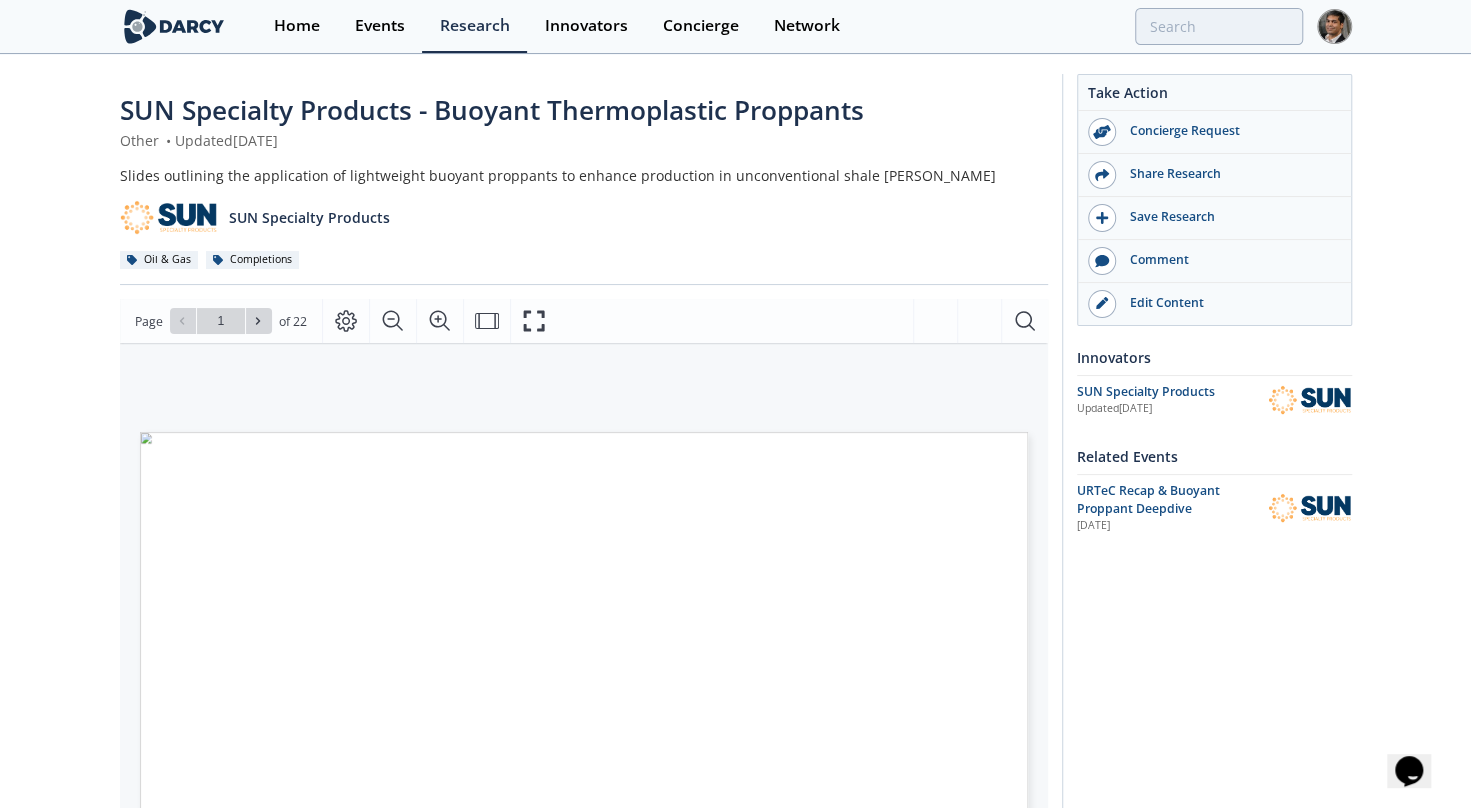 type on "sun specialty" 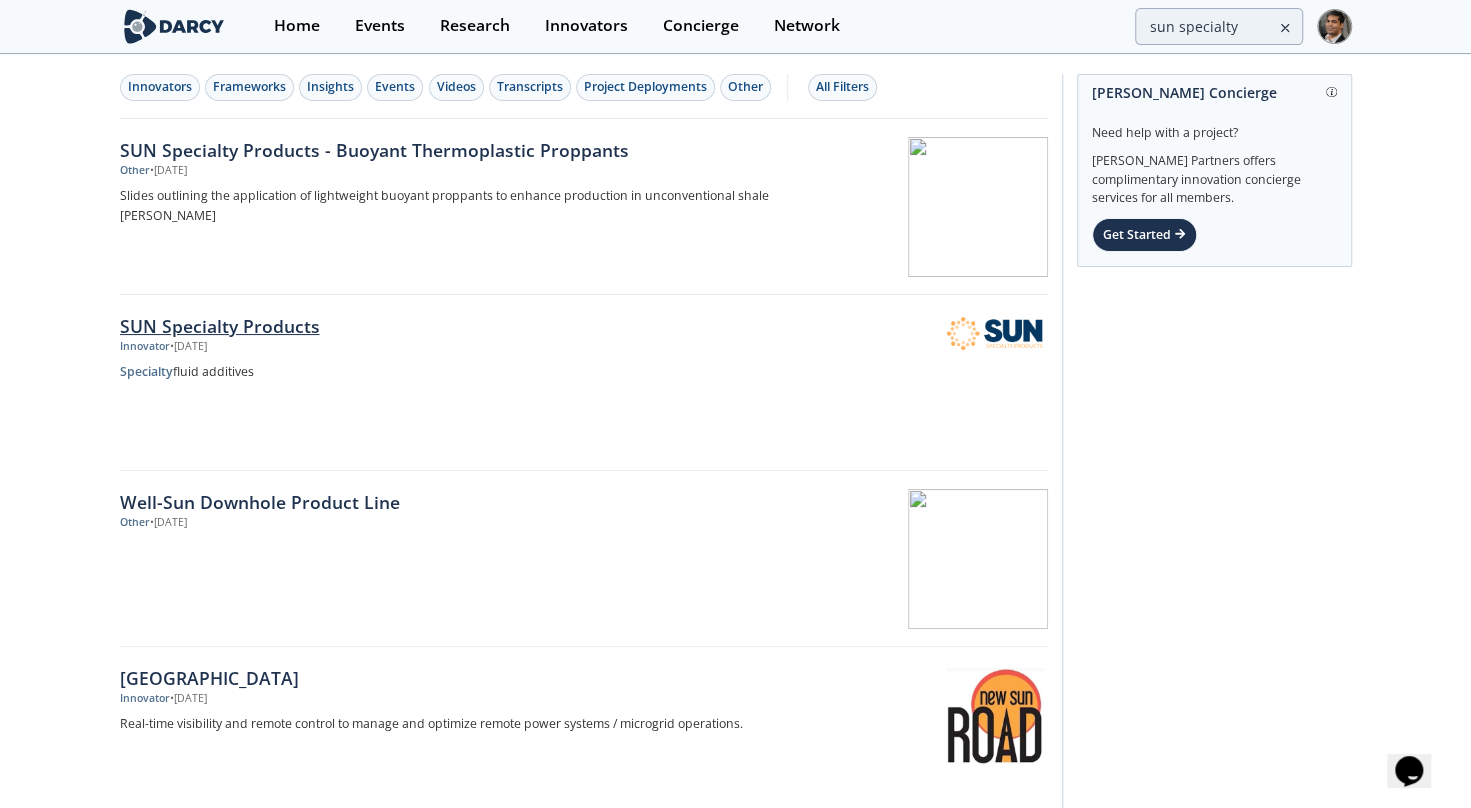 click on "SUN Specialty Products" at bounding box center (451, 326) 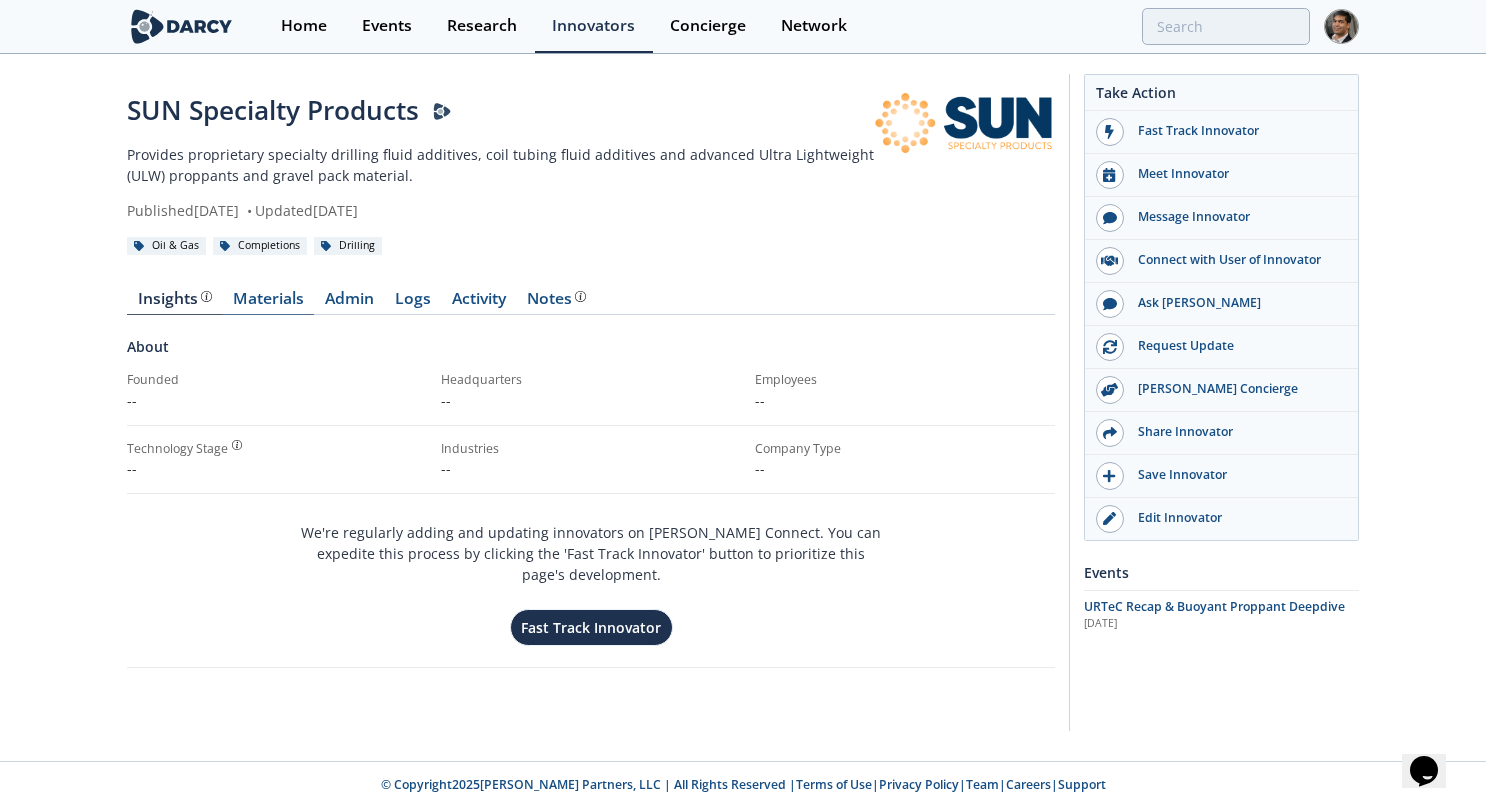 click on "Materials" at bounding box center [268, 303] 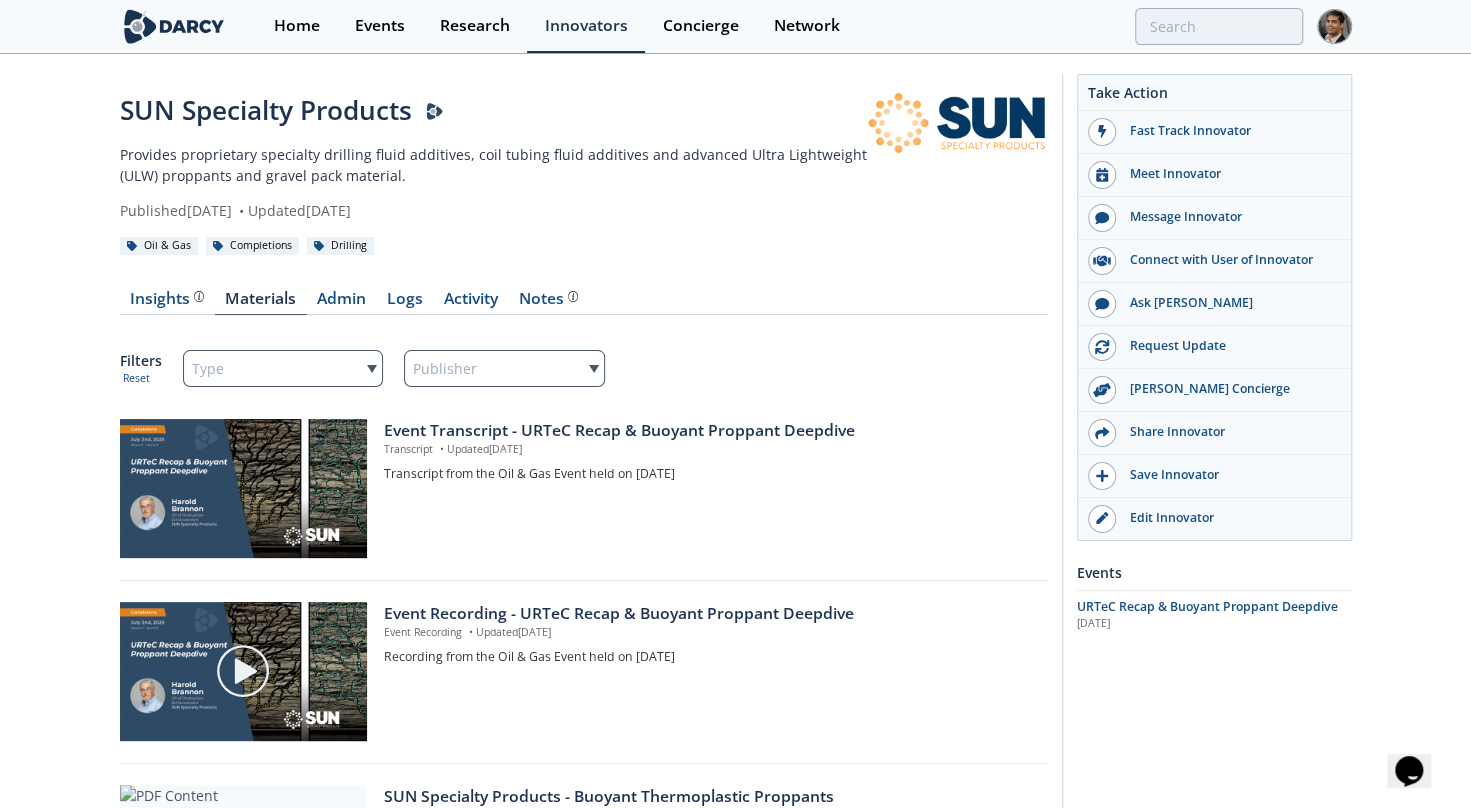 click on "SUN Specialty Products
Provides proprietary specialty drilling fluid additives, coil tubing fluid additives and advanced Ultra Lightweight (ULW) proppants and gravel pack material.
Published  March 18, 2023
•
Updated  March 18, 2023
Oil & Gas
Completions
Drilling" at bounding box center (735, 703) 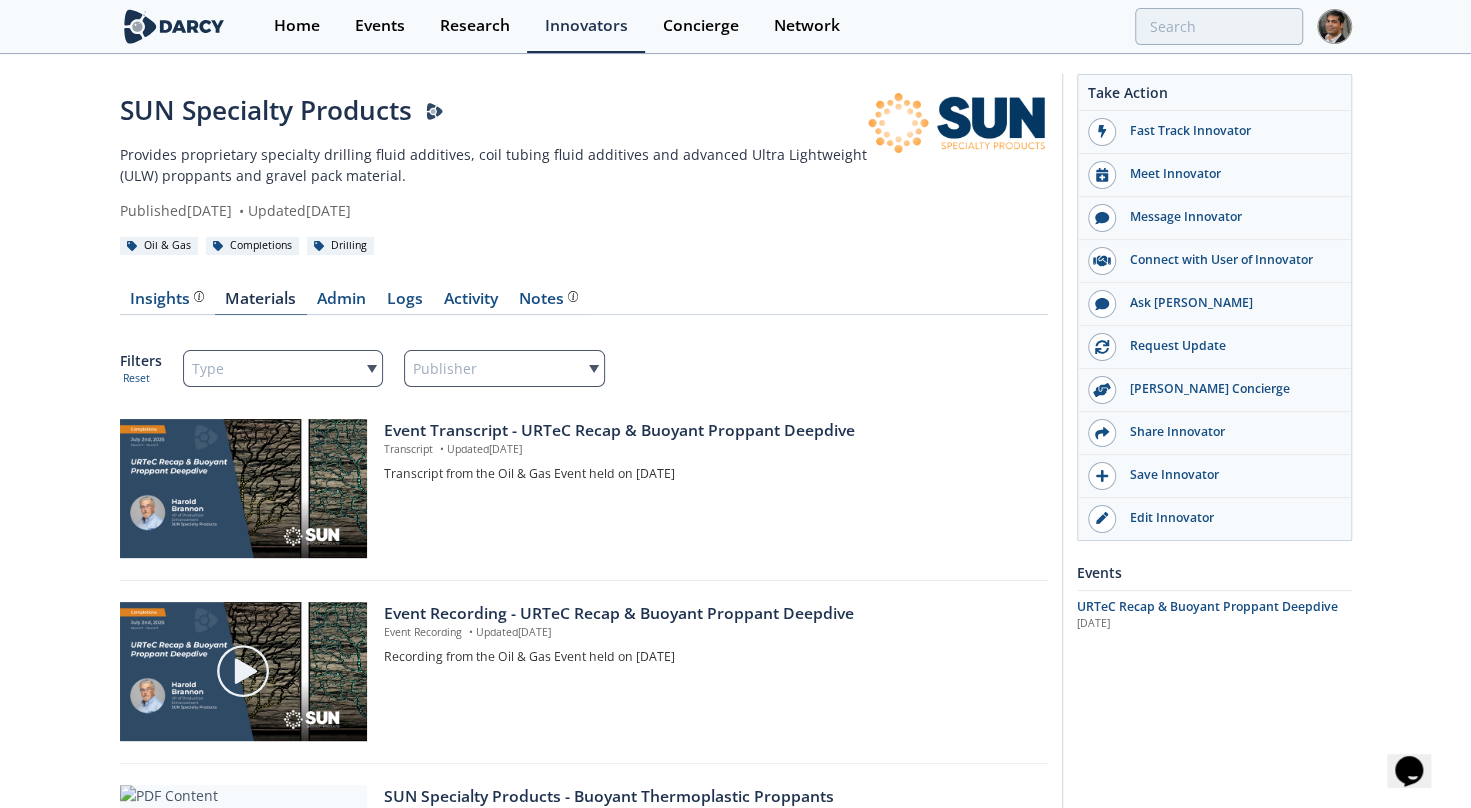 click on "Materials" at bounding box center (261, 303) 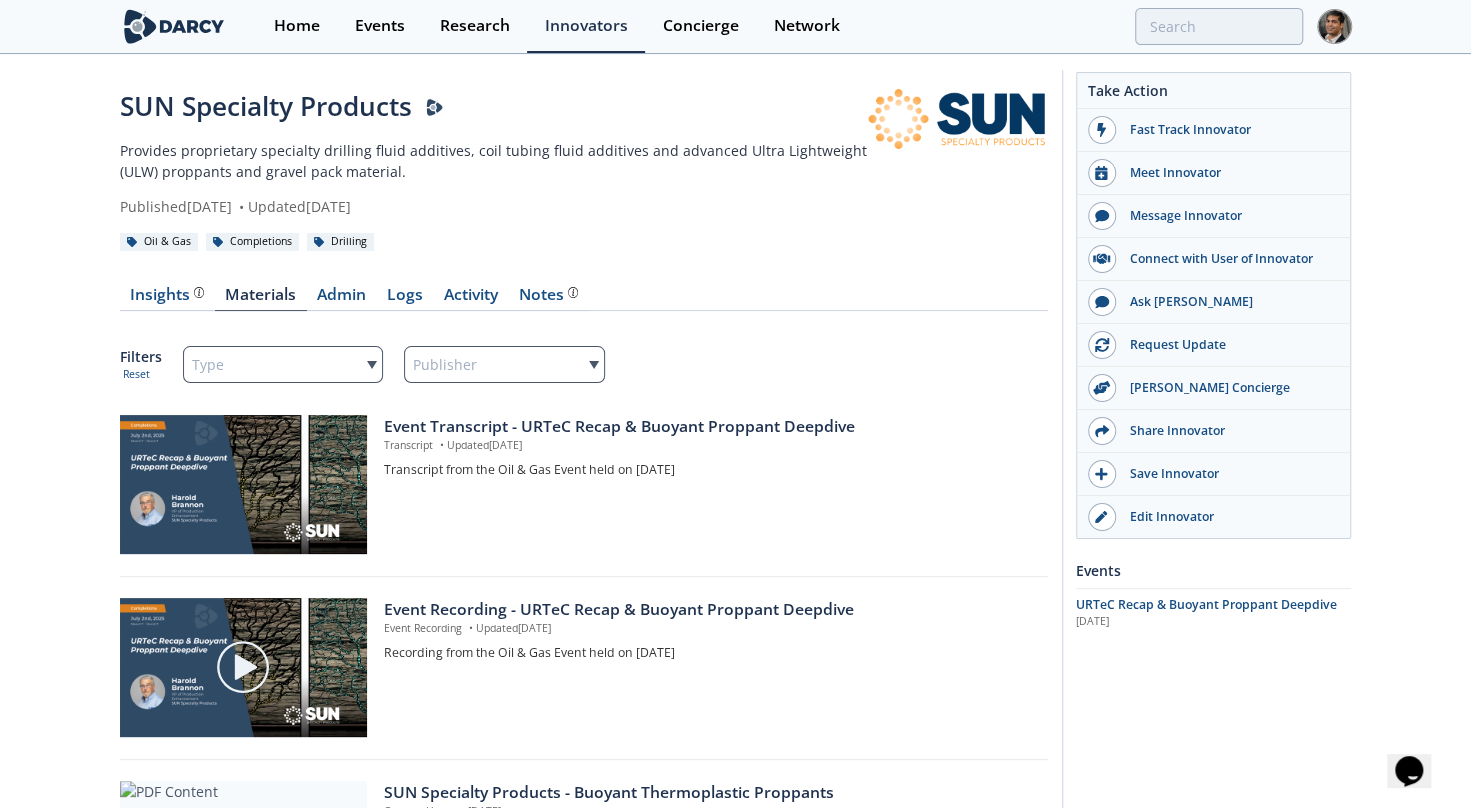 scroll, scrollTop: 0, scrollLeft: 0, axis: both 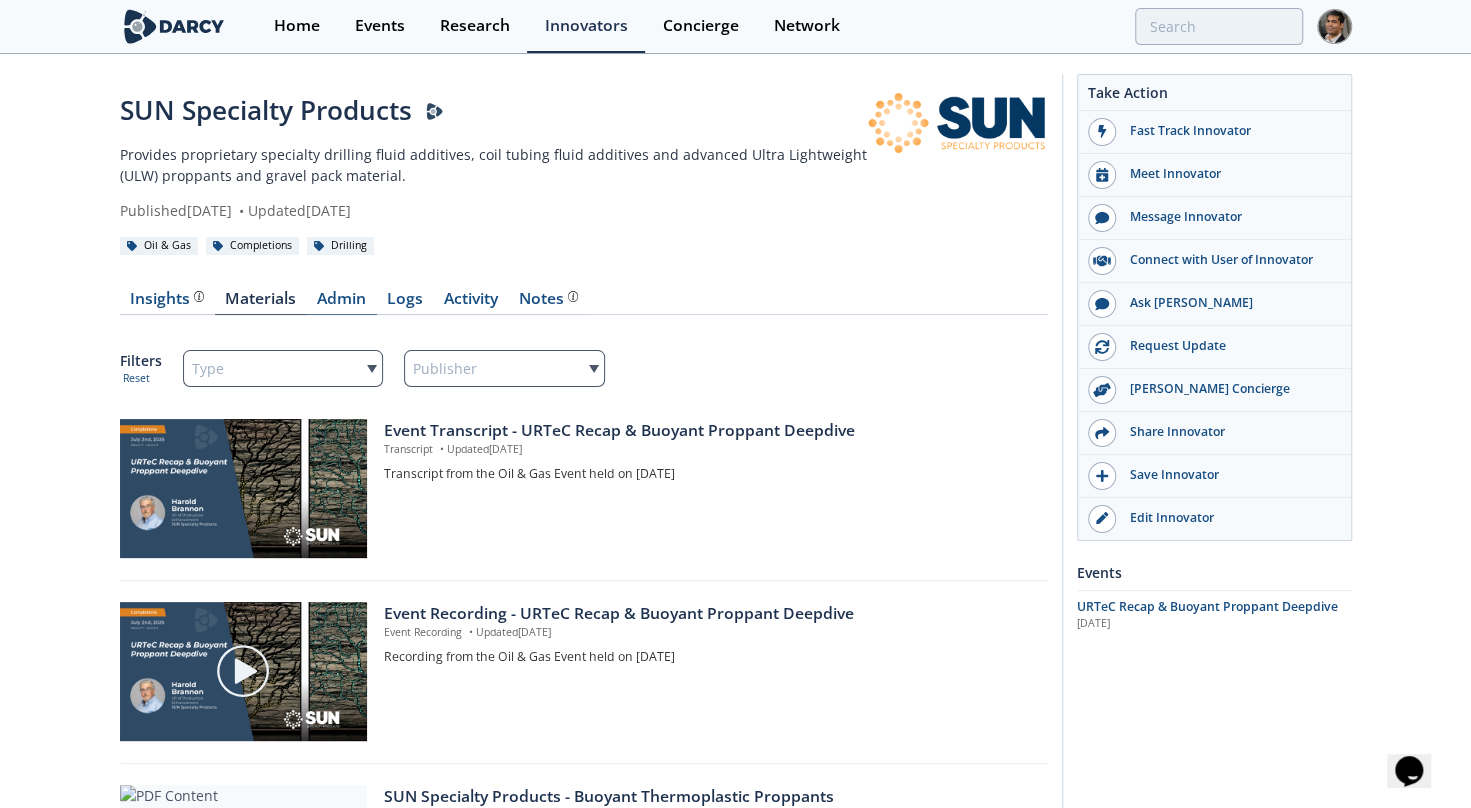 click on "Admin" at bounding box center [342, 303] 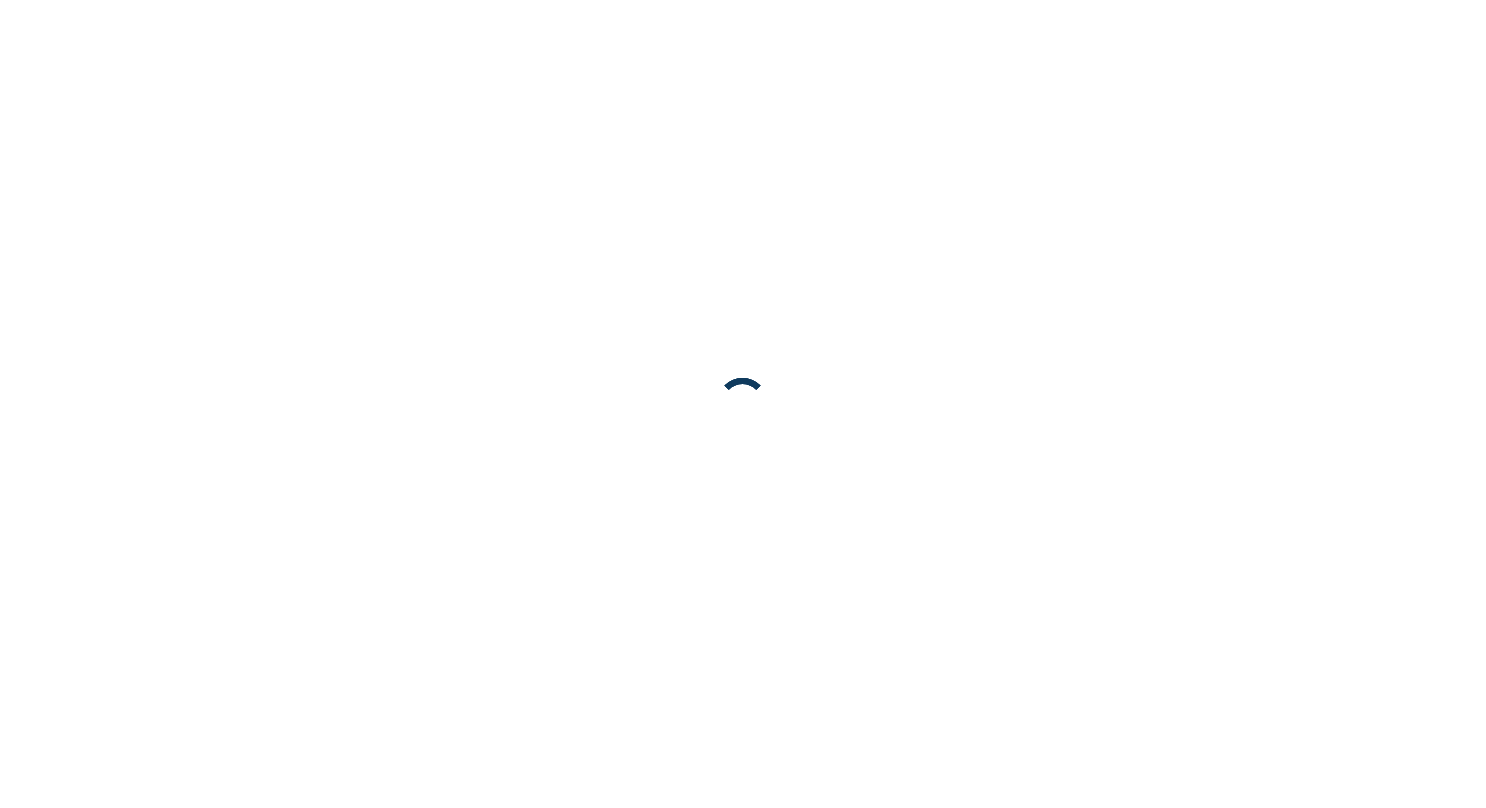 scroll, scrollTop: 0, scrollLeft: 0, axis: both 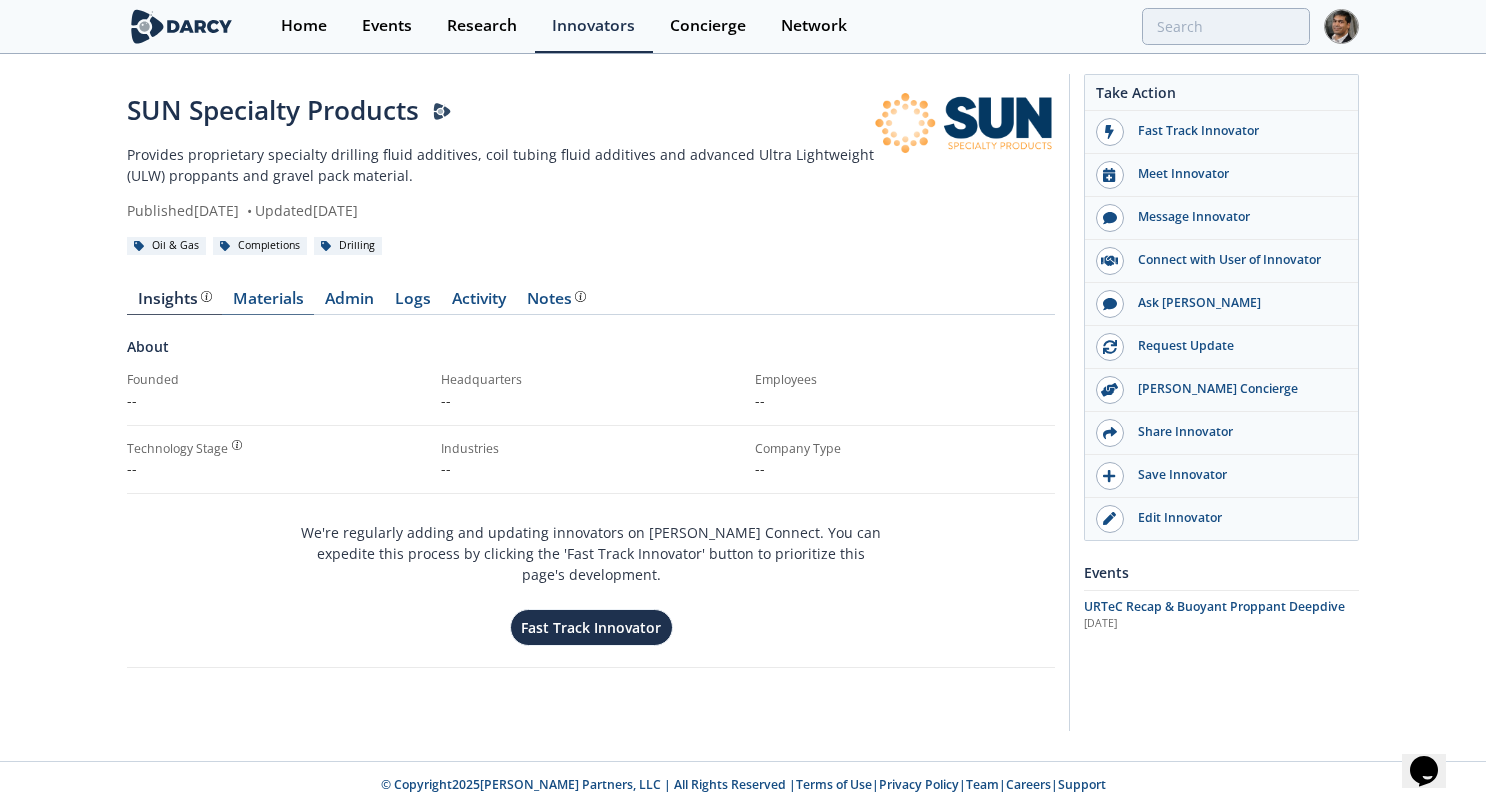 click on "Materials" at bounding box center (268, 303) 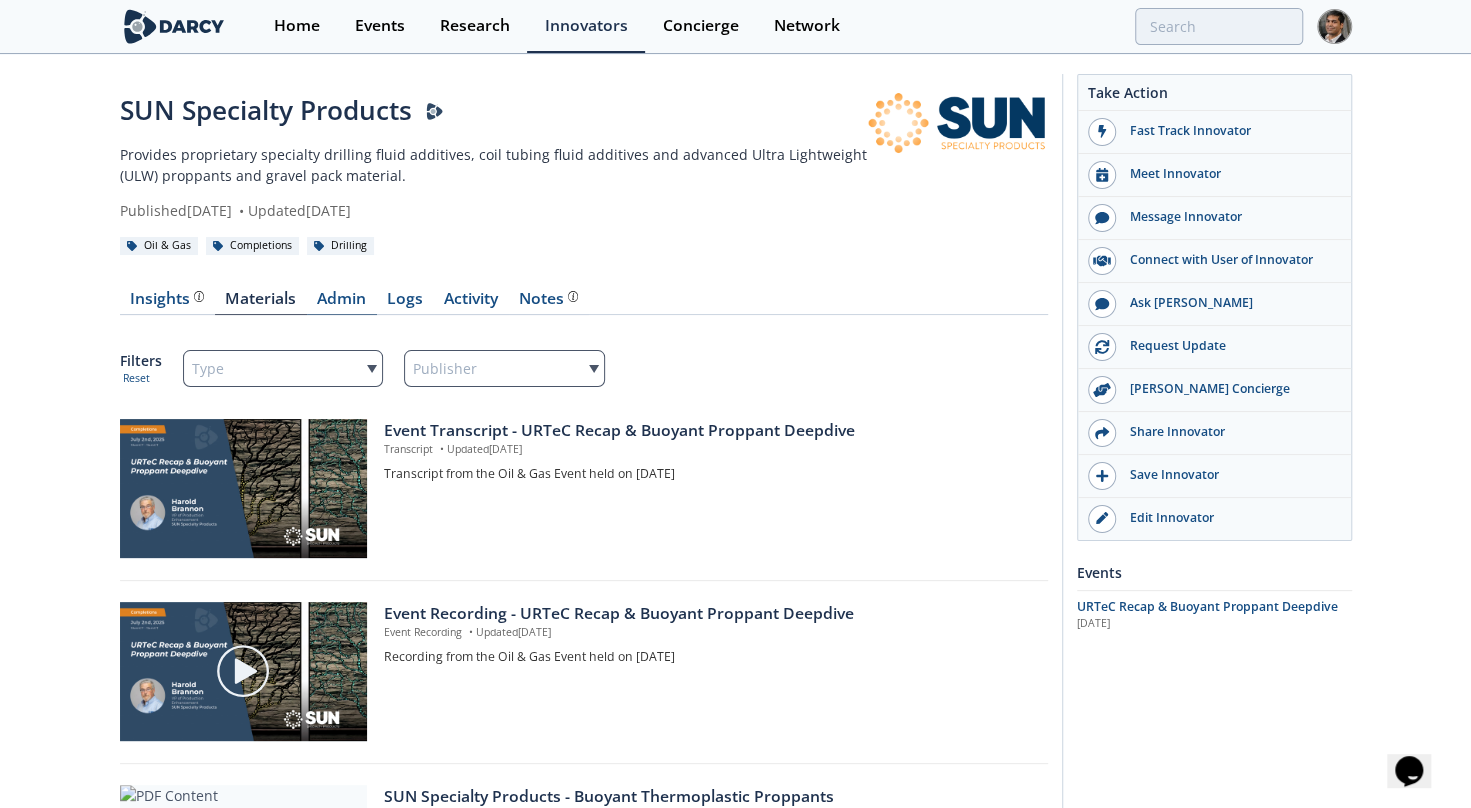 click on "Admin" at bounding box center (342, 303) 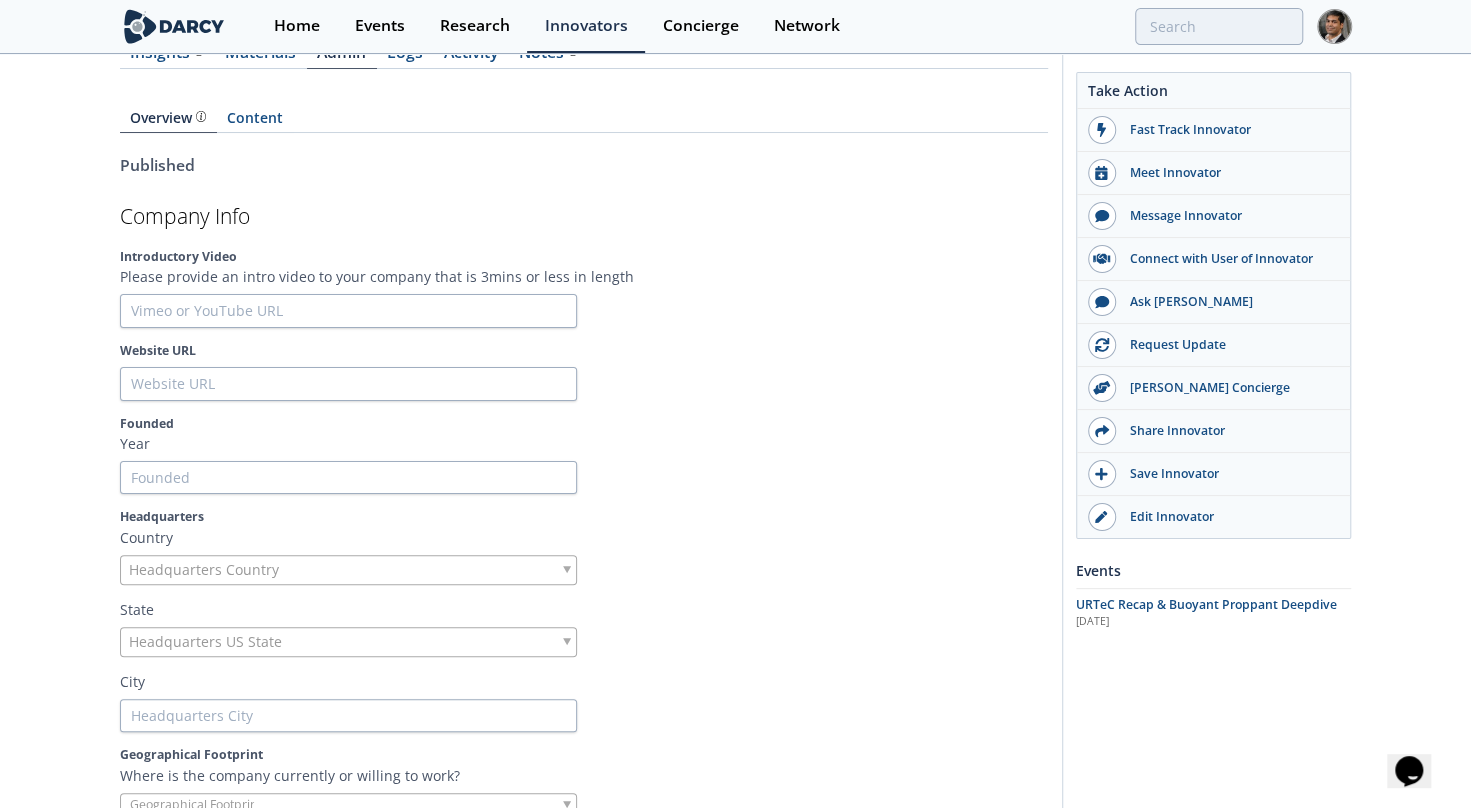 scroll, scrollTop: 261, scrollLeft: 0, axis: vertical 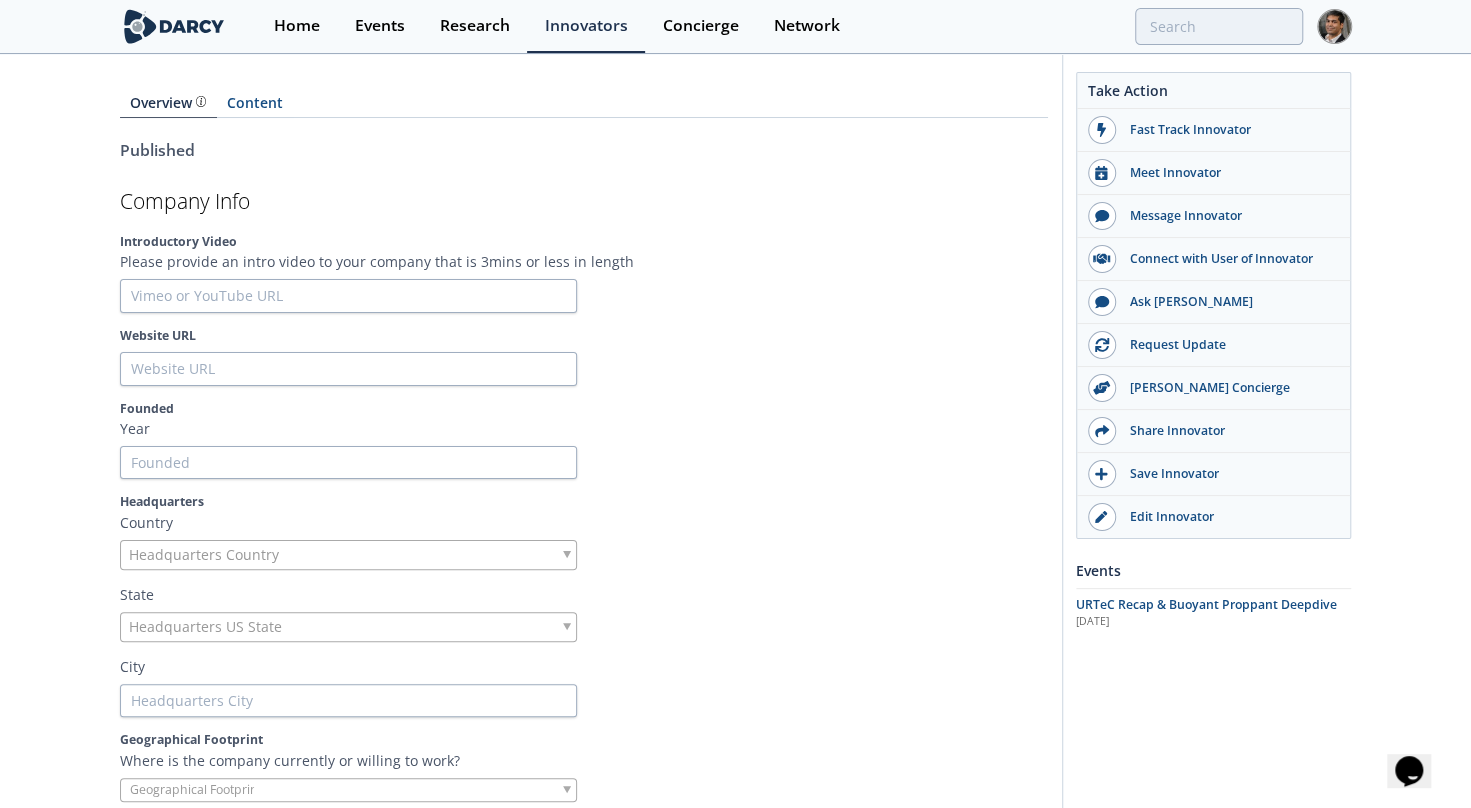 click on "Website URL" at bounding box center [584, 356] 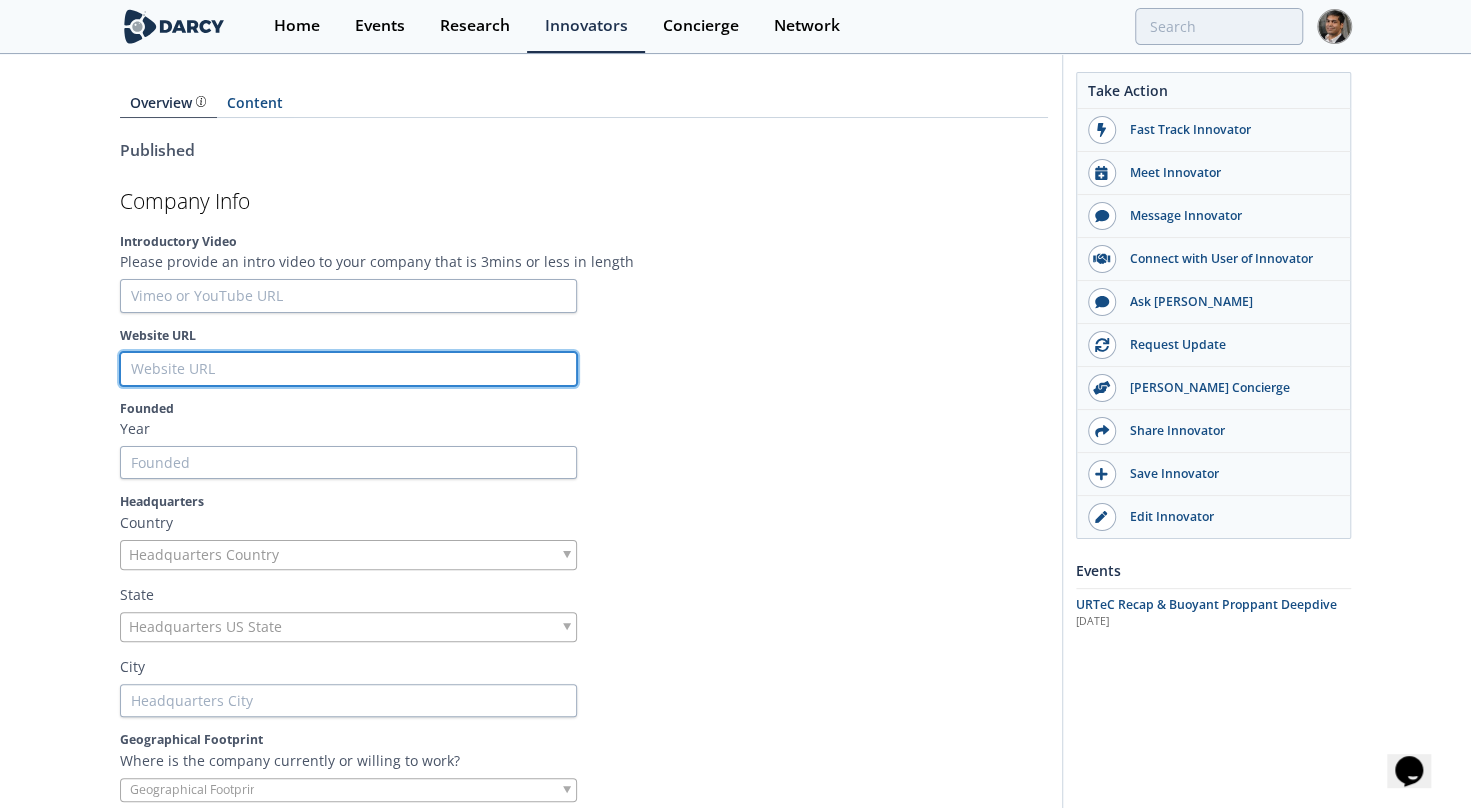 click on "Website URL" at bounding box center [348, 369] 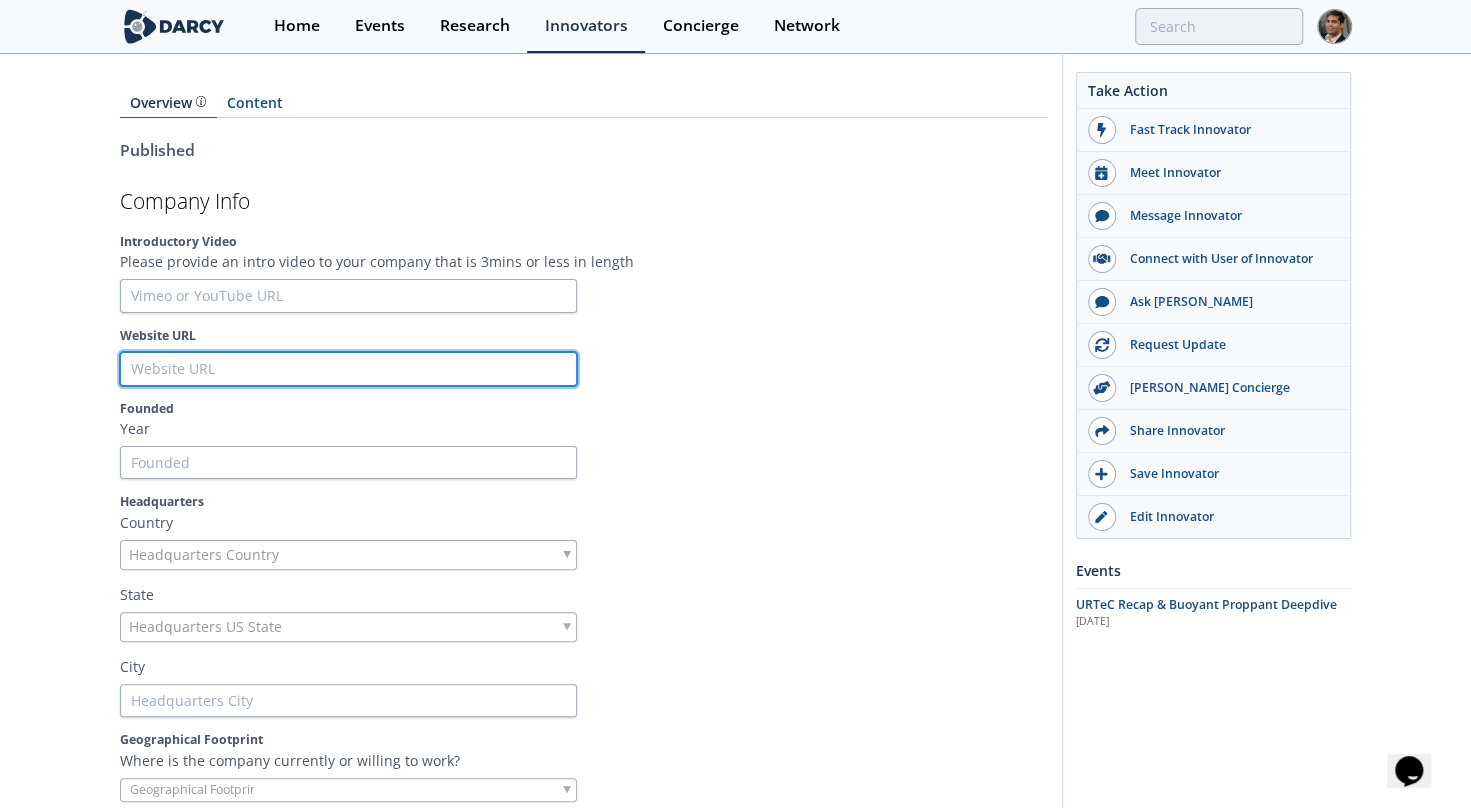 paste on "https://sunspecialtyproducts.com/" 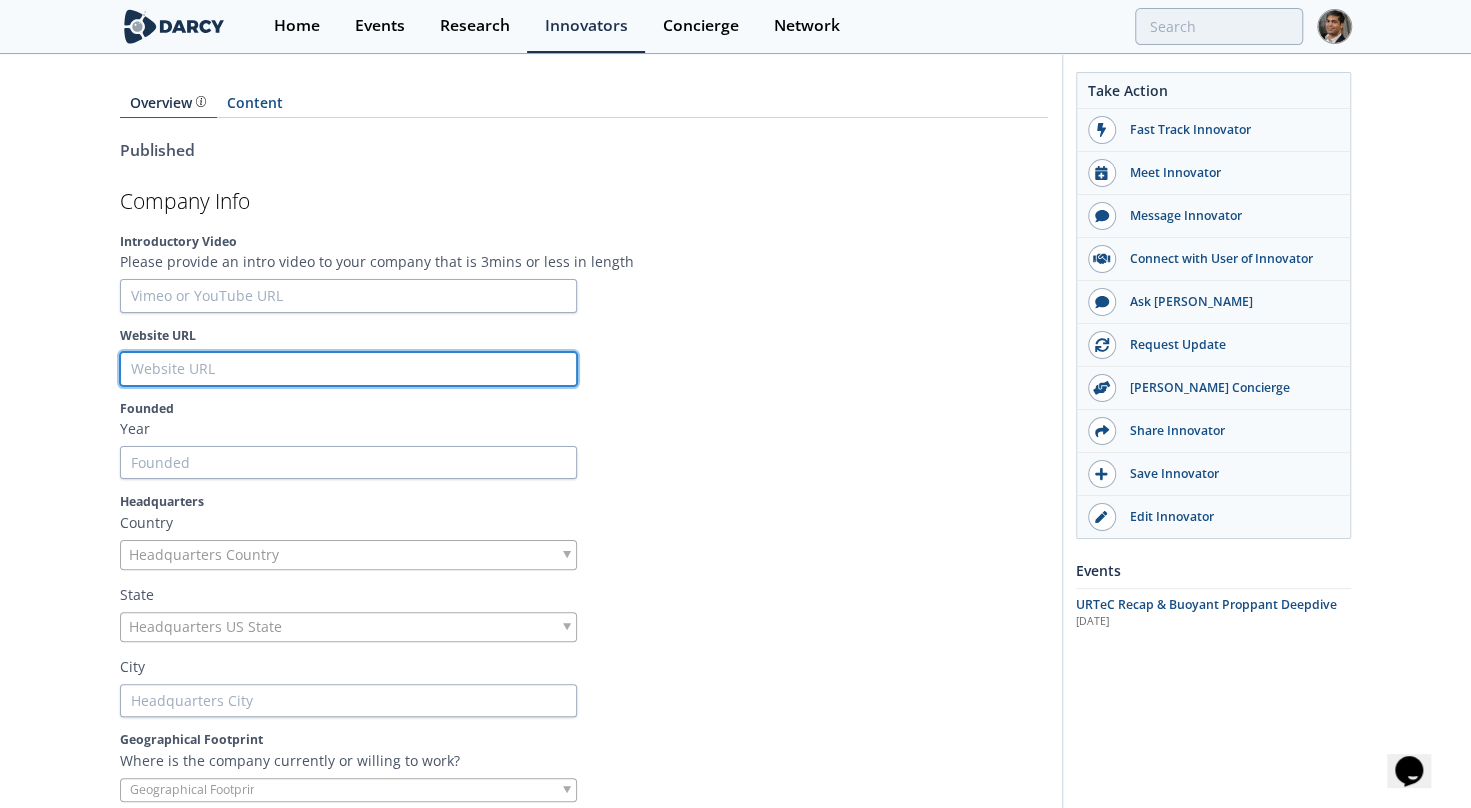 type on "https://sunspecialtyproducts.com/" 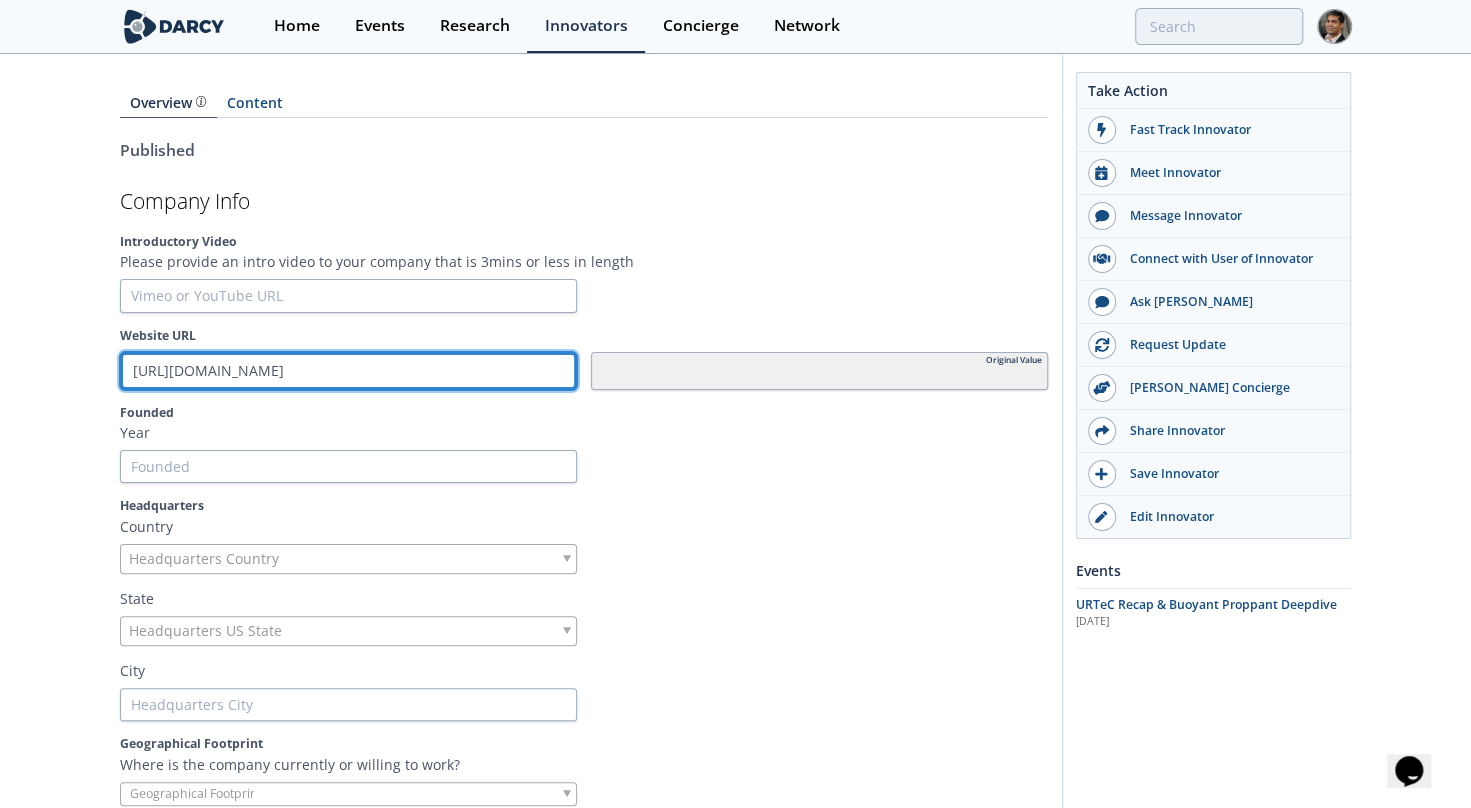 drag, startPoint x: 182, startPoint y: 368, endPoint x: 68, endPoint y: 371, distance: 114.03947 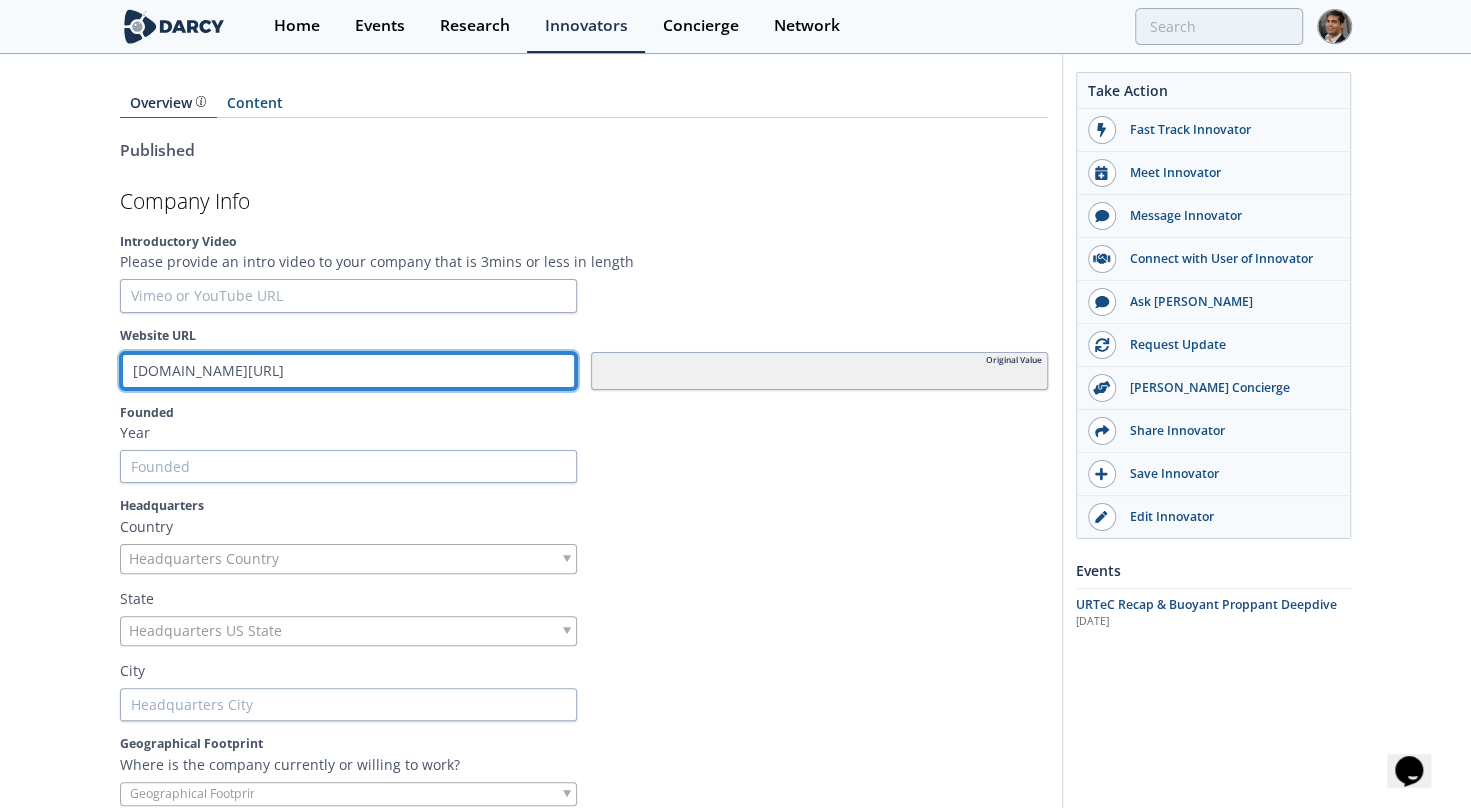 type on "sunspecialtyproducts.com/" 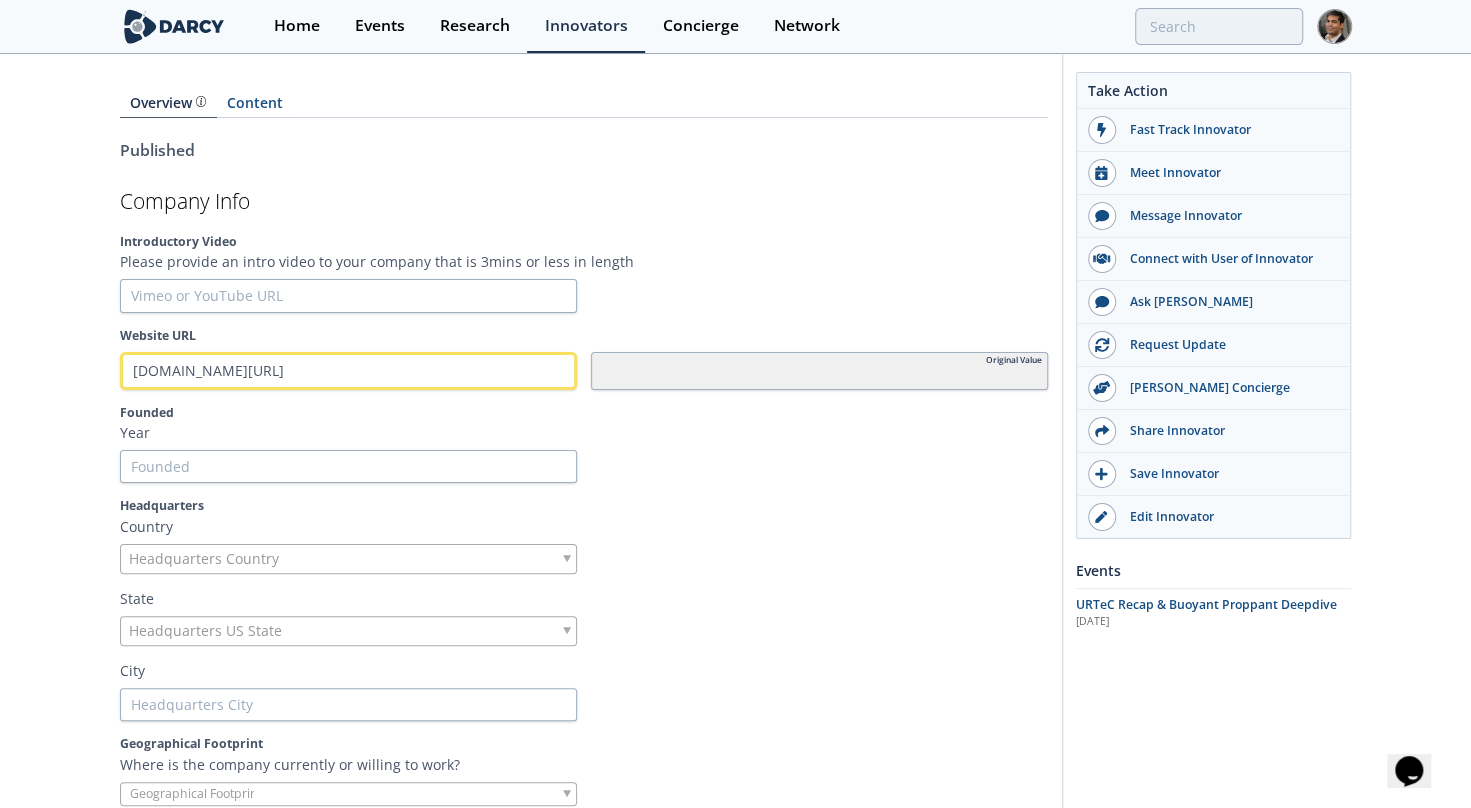 click on "SUN Specialty Products
Provides proprietary specialty drilling fluid additives, coil tubing fluid additives and advanced Ultra Lightweight (ULW) proppants and gravel pack material.
Published  March 18, 2023
•
Updated  March 18, 2023
Oil & Gas
Completions
Drilling" at bounding box center (735, 3020) 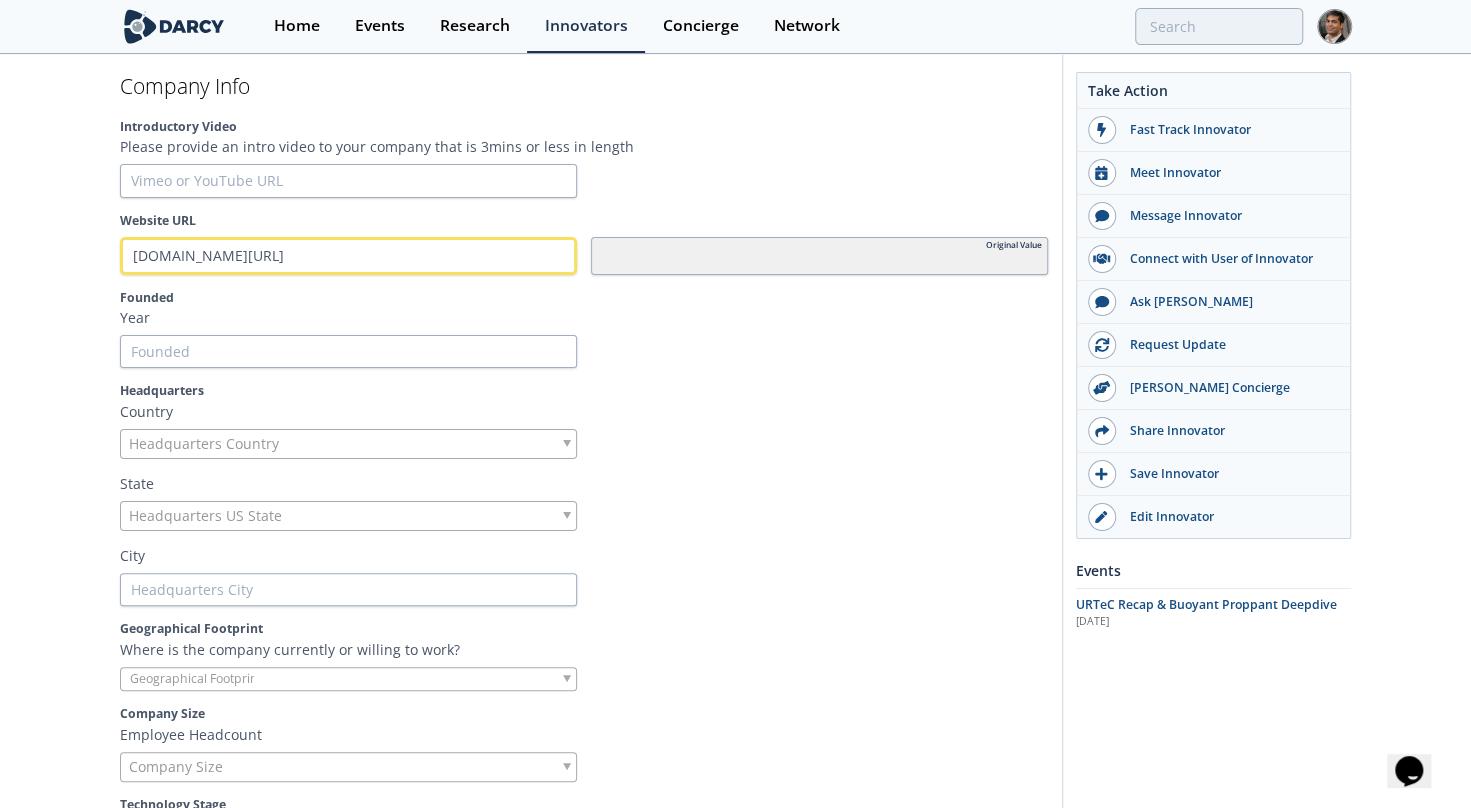 scroll, scrollTop: 385, scrollLeft: 0, axis: vertical 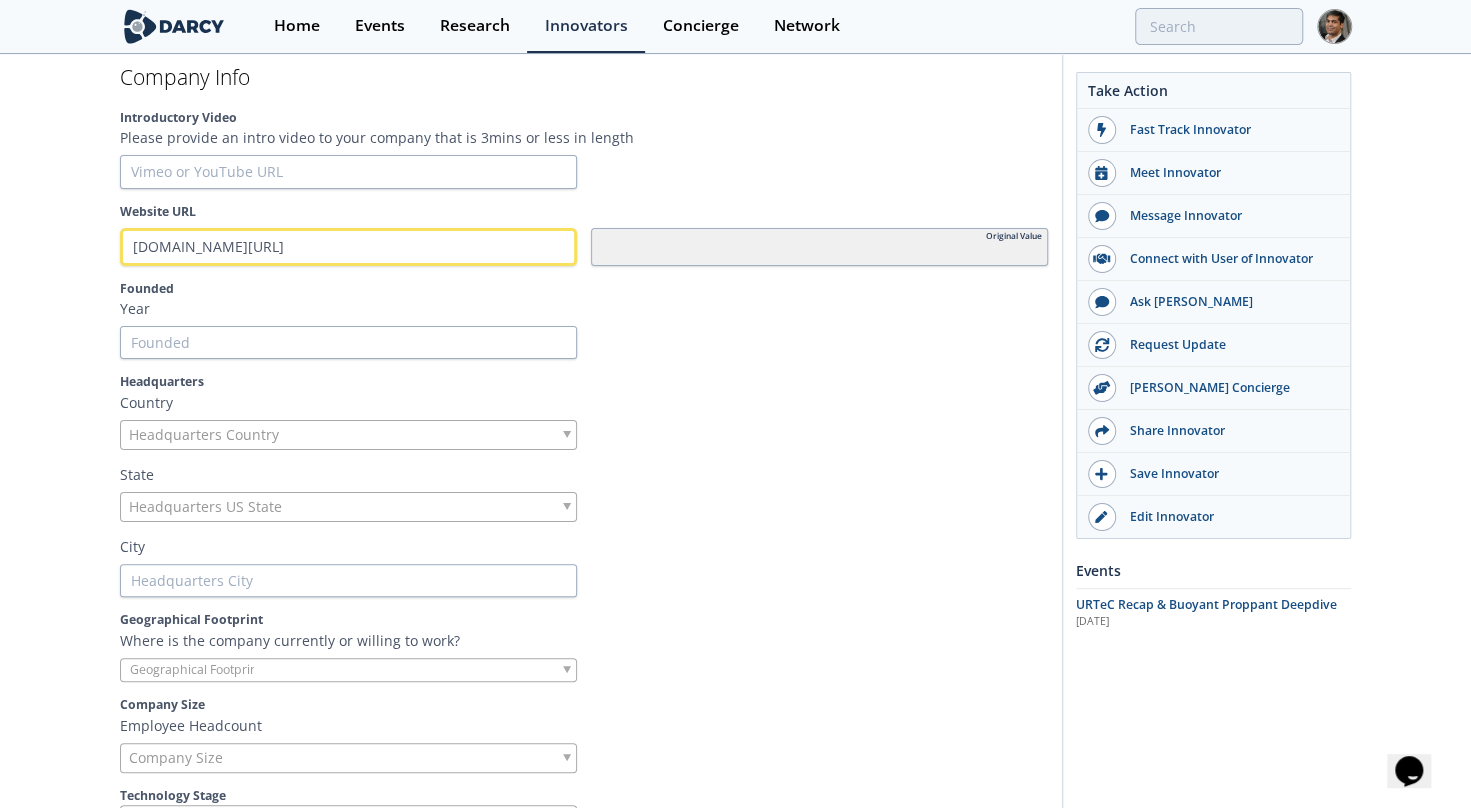 click on "Headquarters Country" at bounding box center (204, 435) 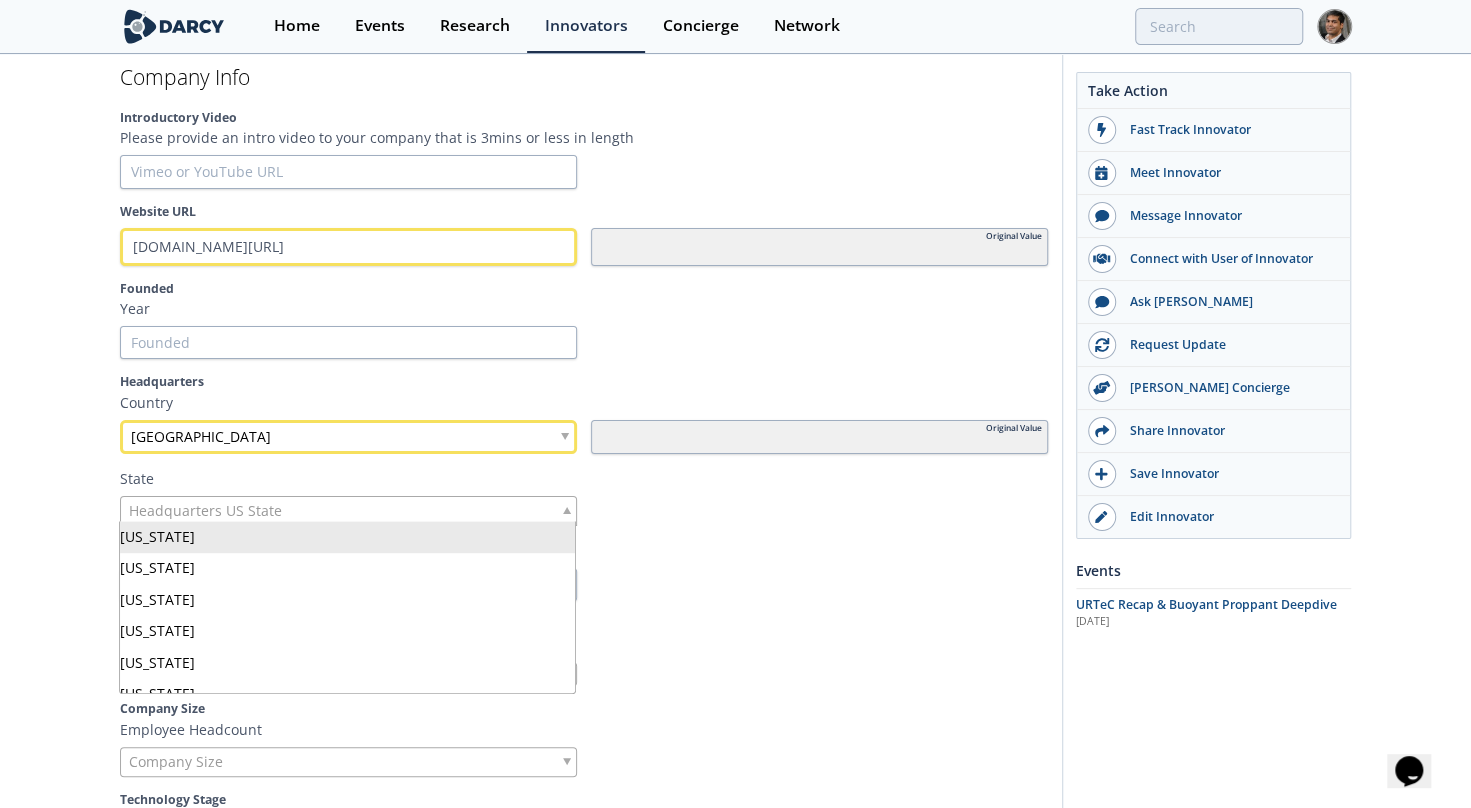 click on "Headquarters US State" at bounding box center (205, 511) 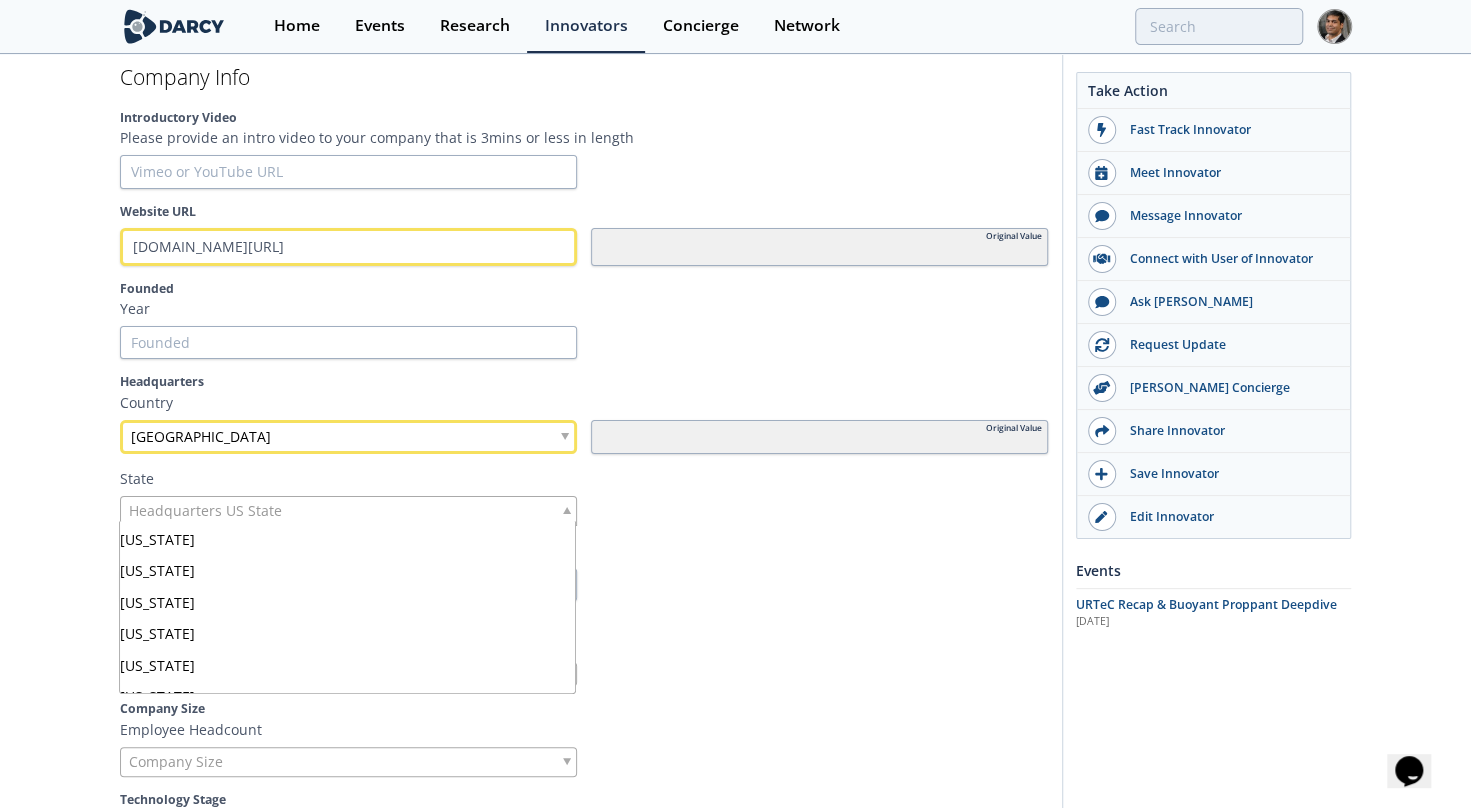 scroll, scrollTop: 1302, scrollLeft: 0, axis: vertical 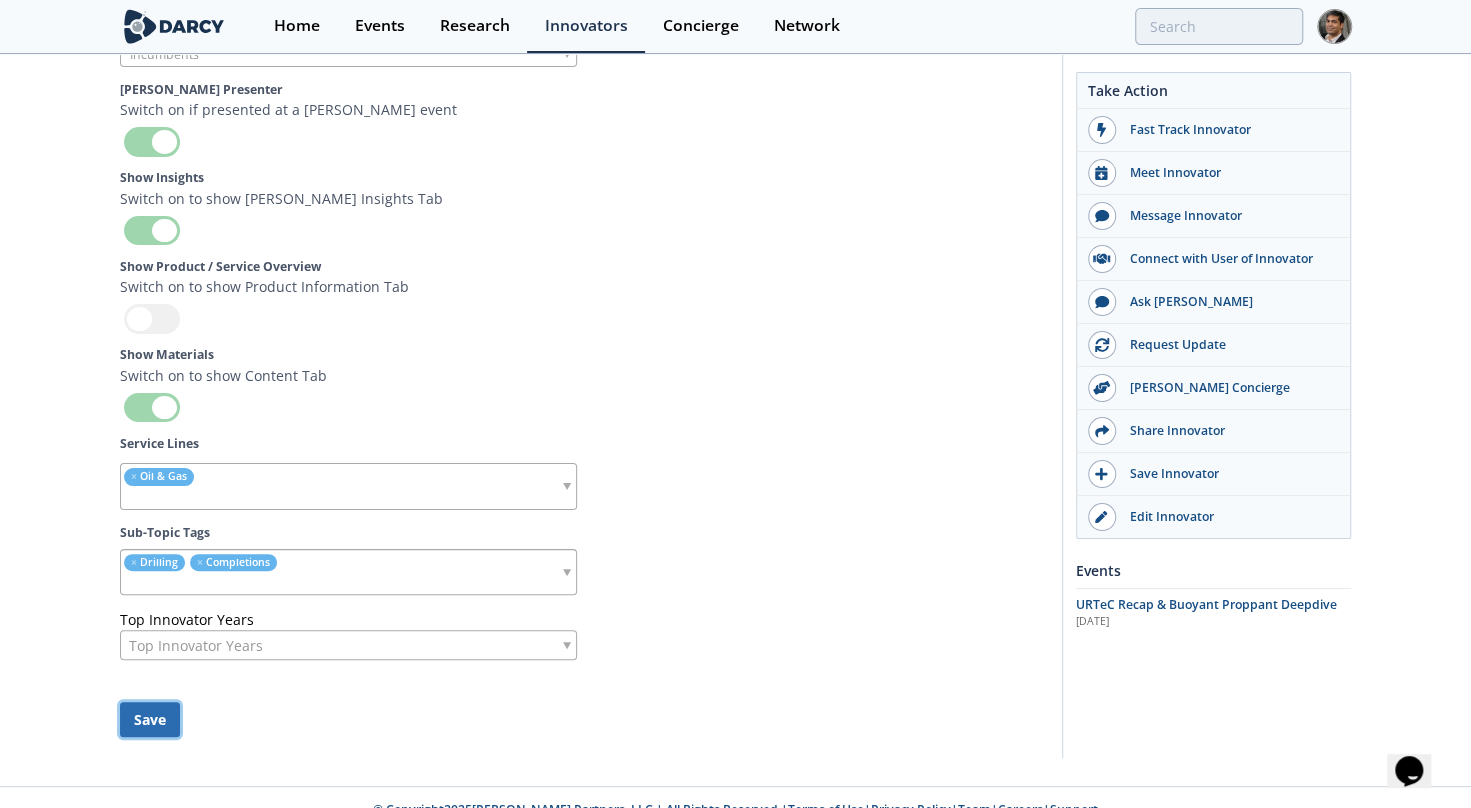 click on "Save" at bounding box center (150, 719) 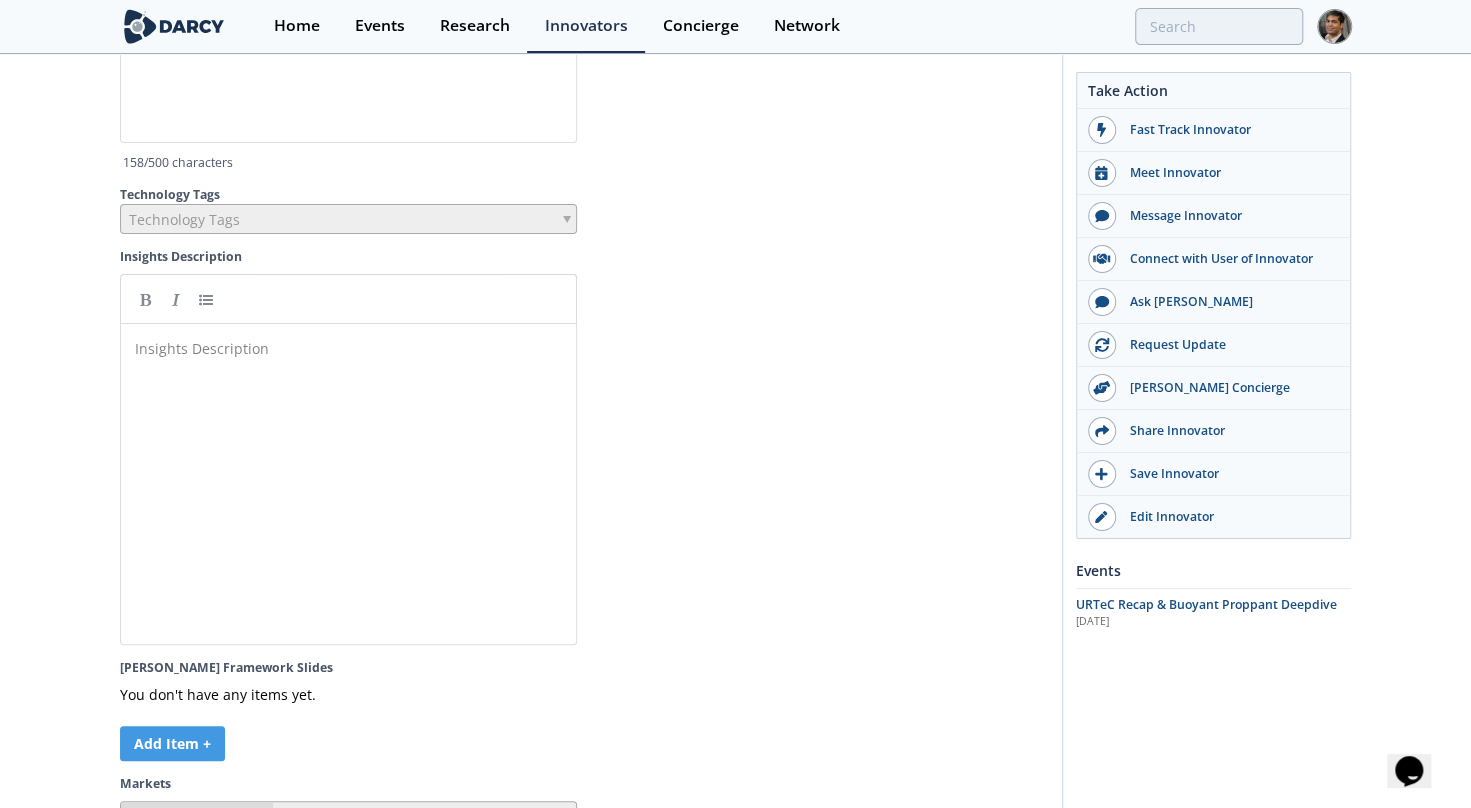 type 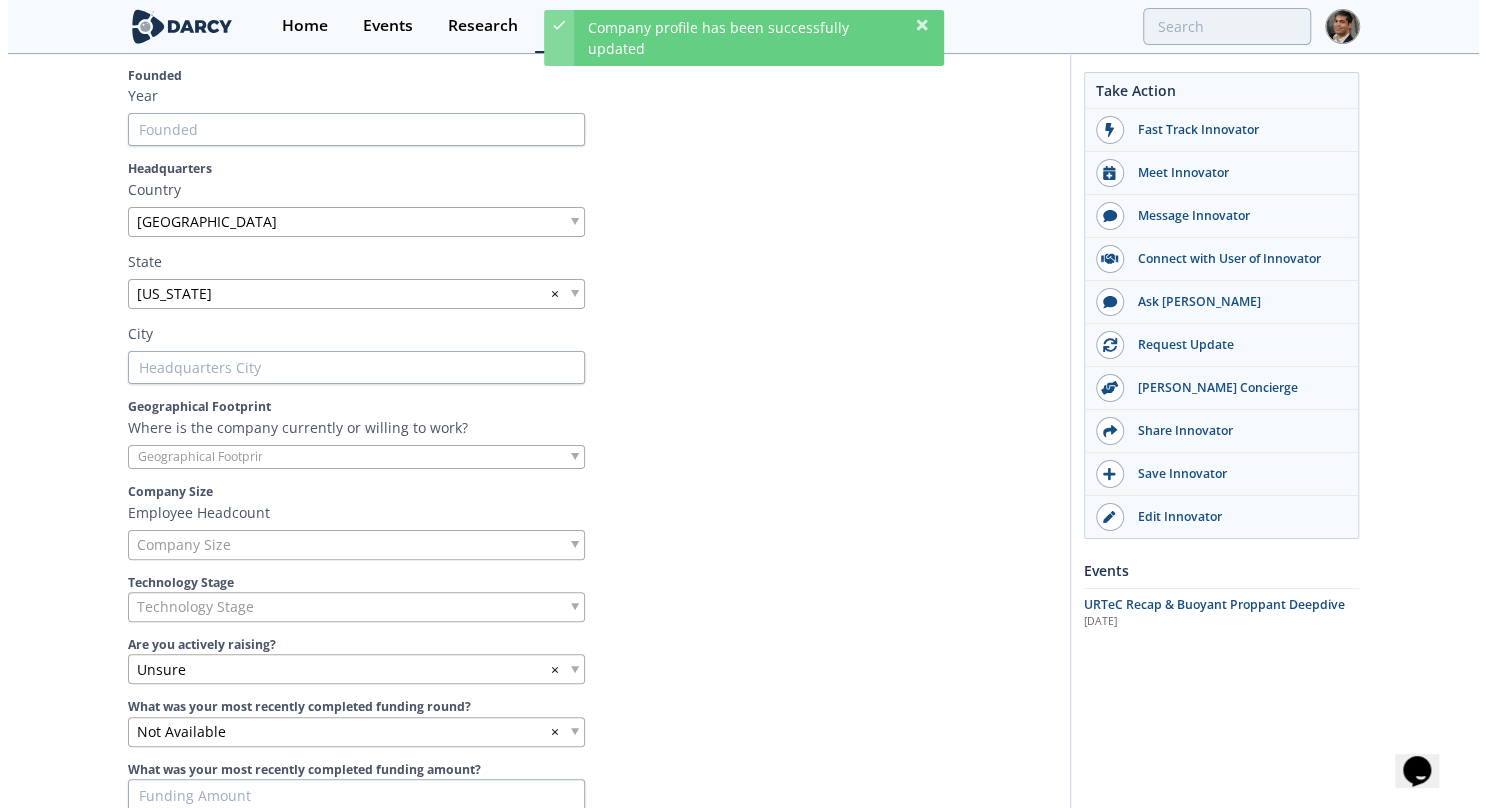 scroll, scrollTop: 0, scrollLeft: 0, axis: both 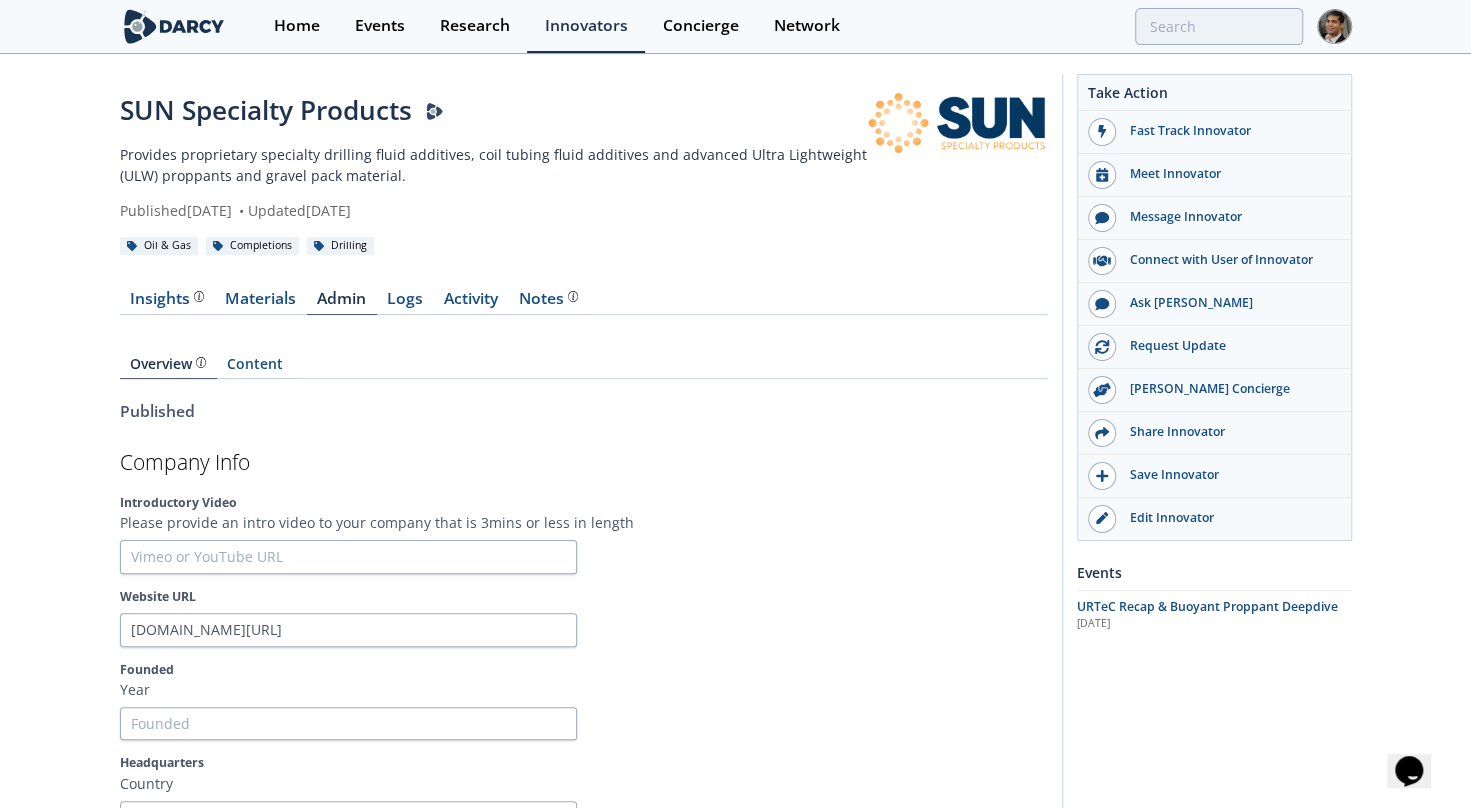 click at bounding box center (1334, 26) 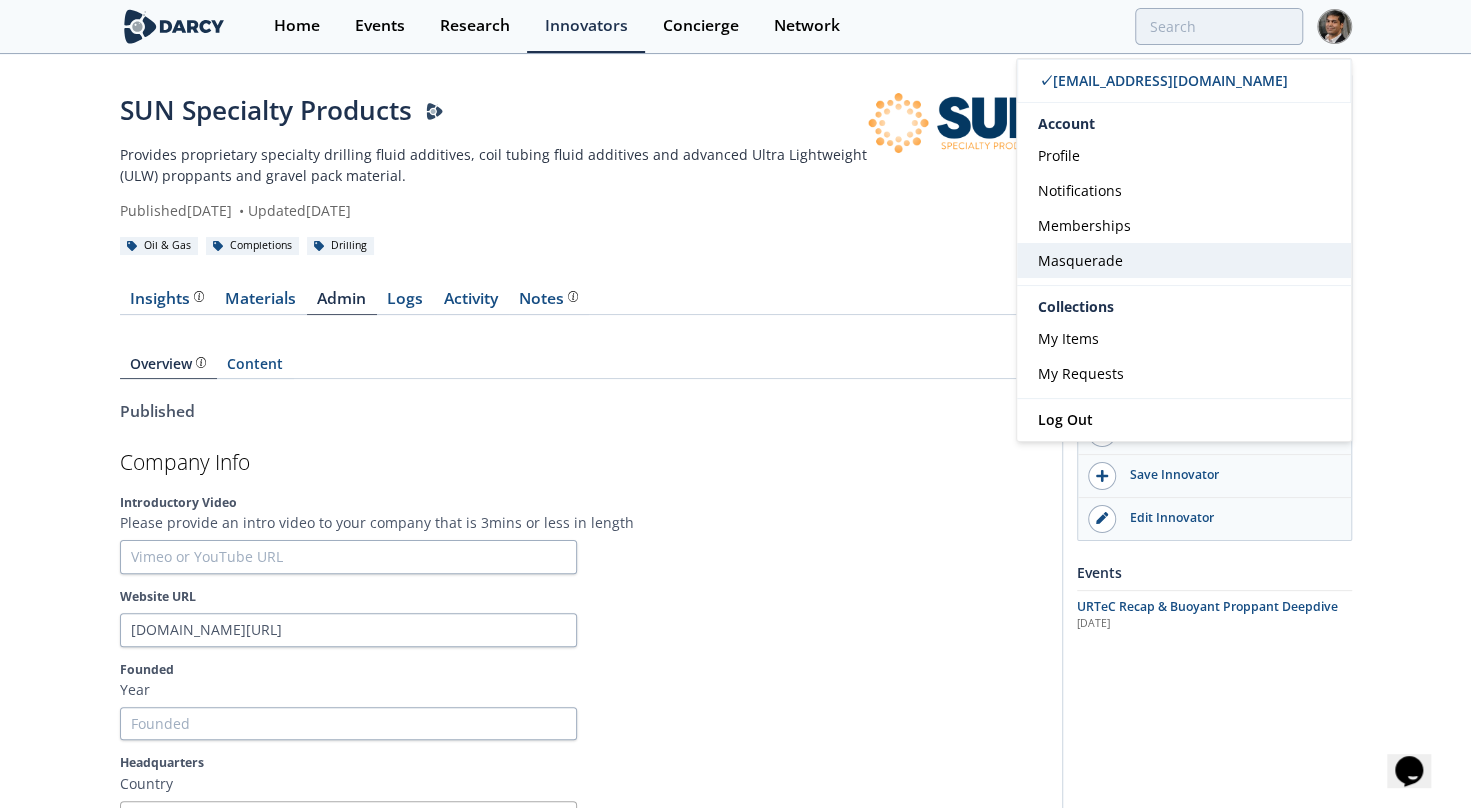 click on "Masquerade" at bounding box center (1080, 260) 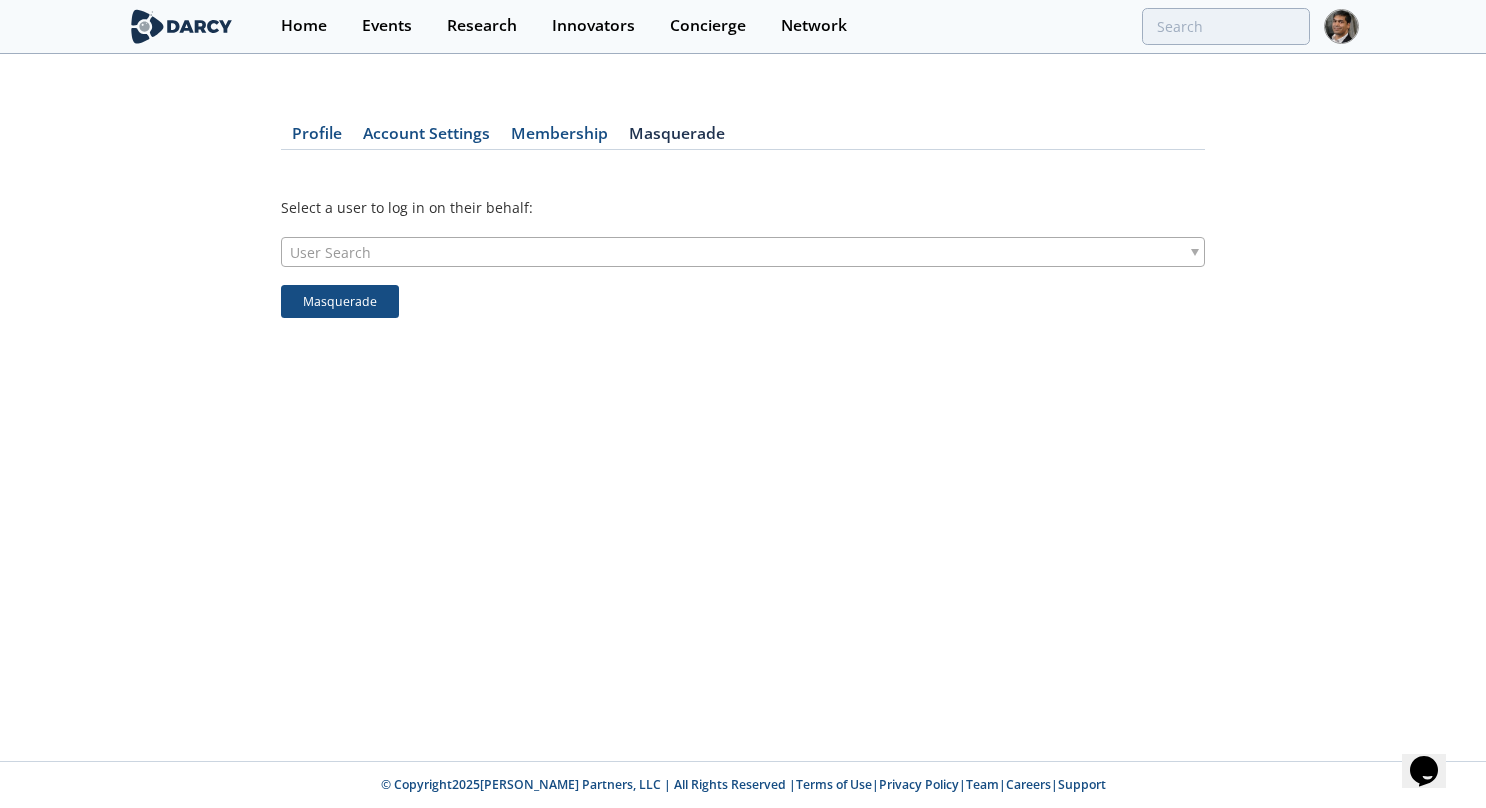 click on "User Search" at bounding box center (743, 252) 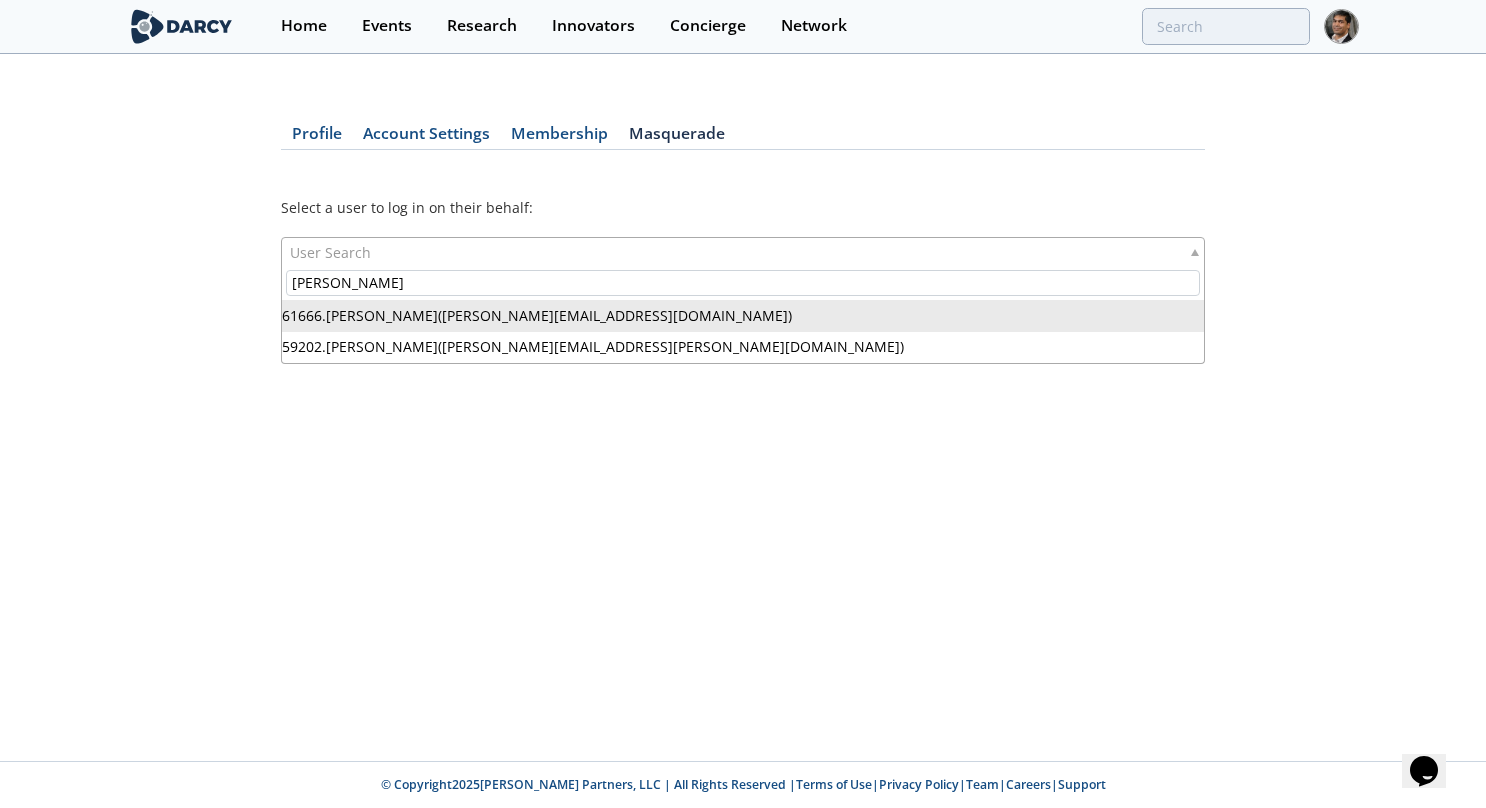 type on "jeremy vi" 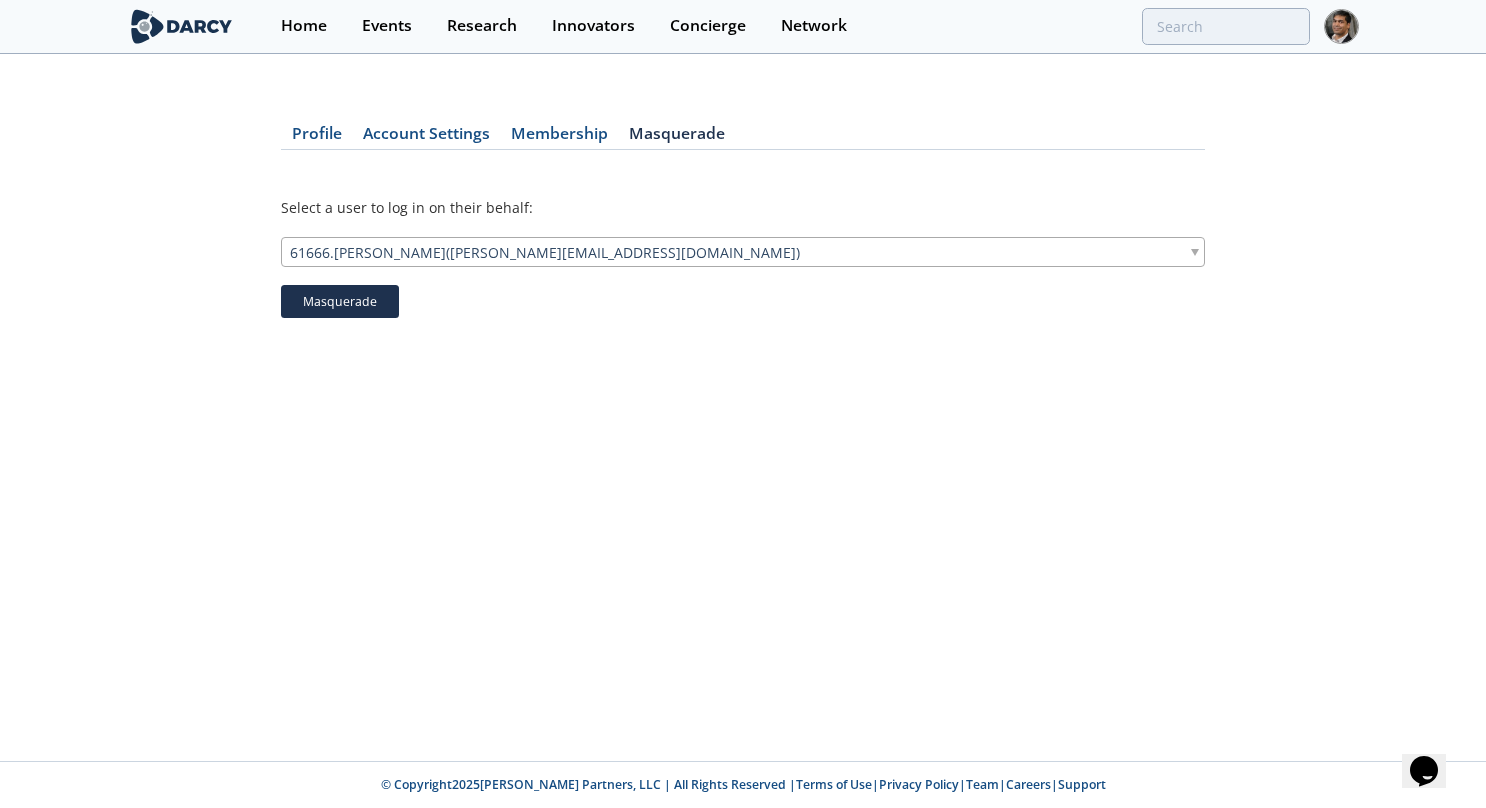 click on "Masquerade" at bounding box center [340, 302] 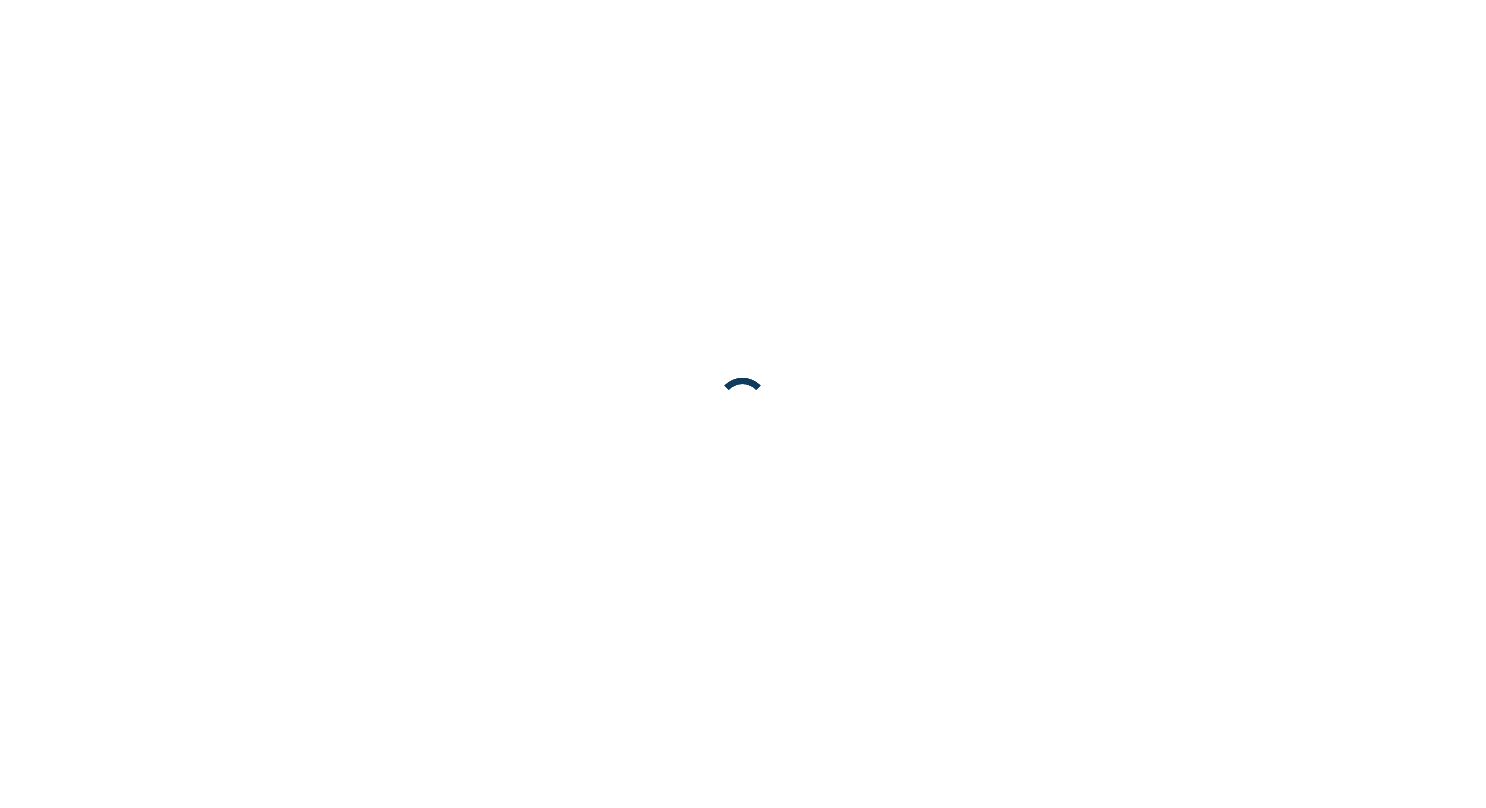 scroll, scrollTop: 0, scrollLeft: 0, axis: both 